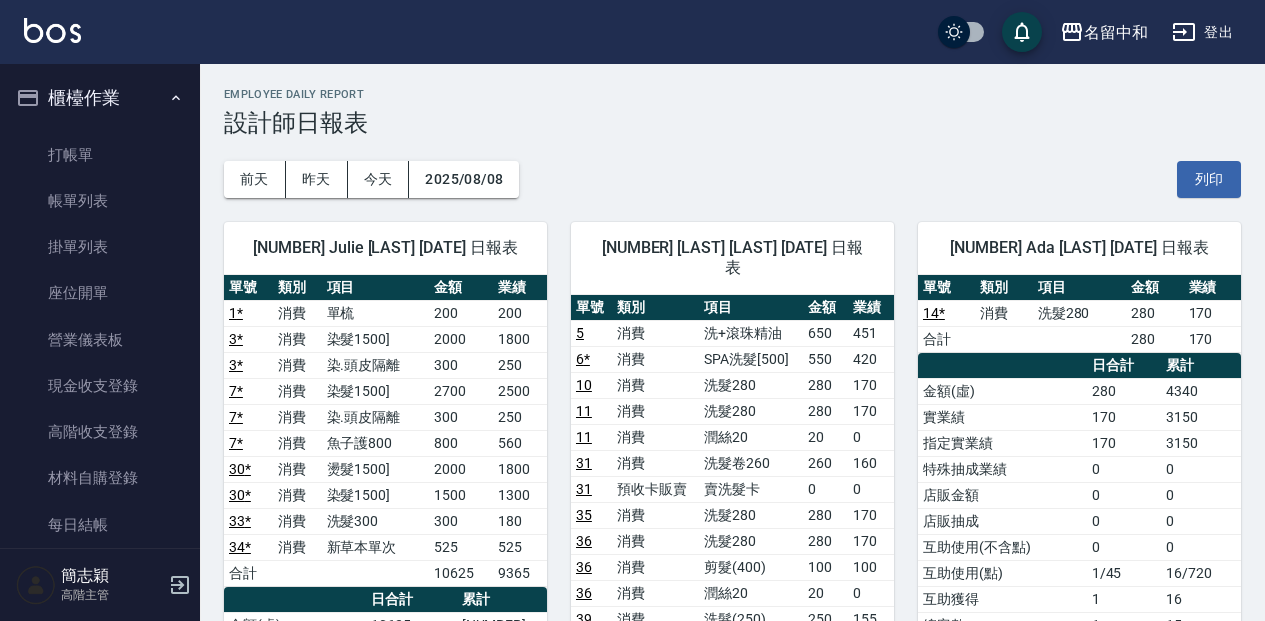 scroll, scrollTop: 1466, scrollLeft: 0, axis: vertical 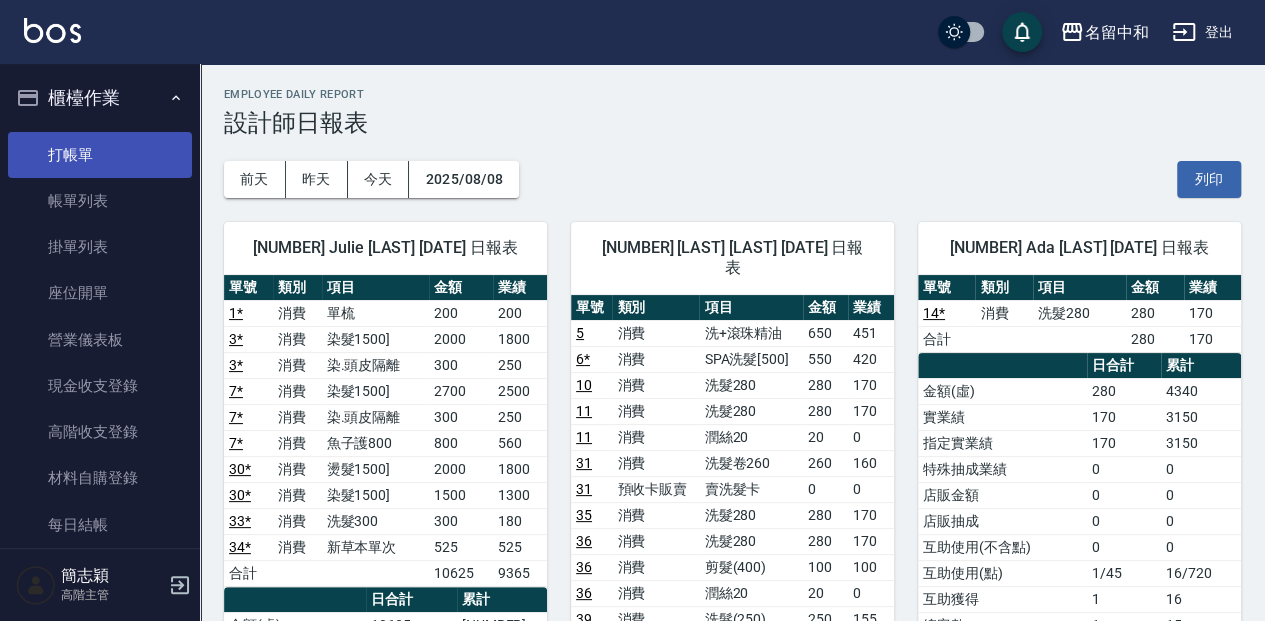 click on "打帳單" at bounding box center (100, 155) 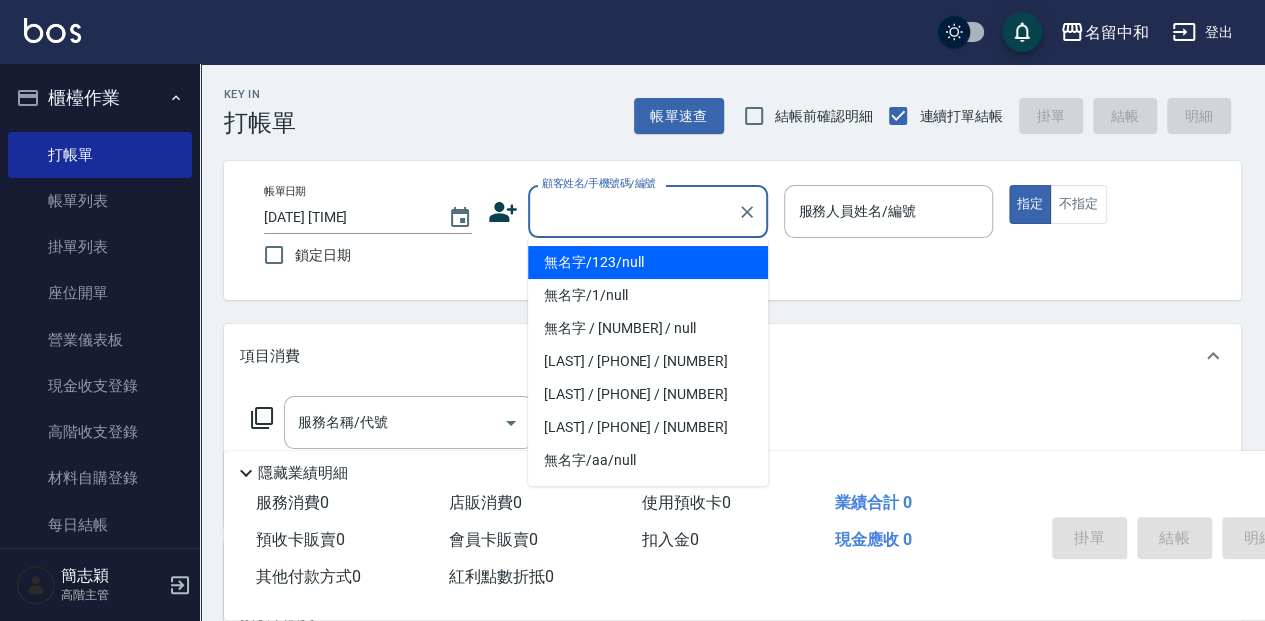 click on "顧客姓名/手機號碼/編號" at bounding box center (633, 211) 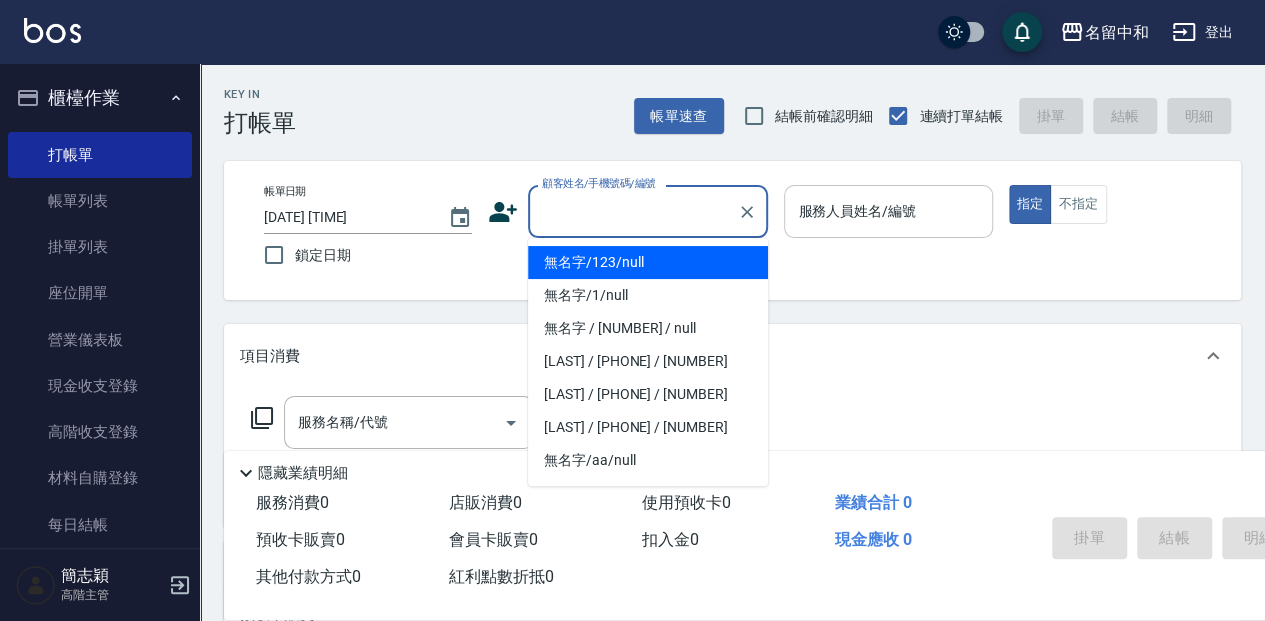 type on "無名字/123/null" 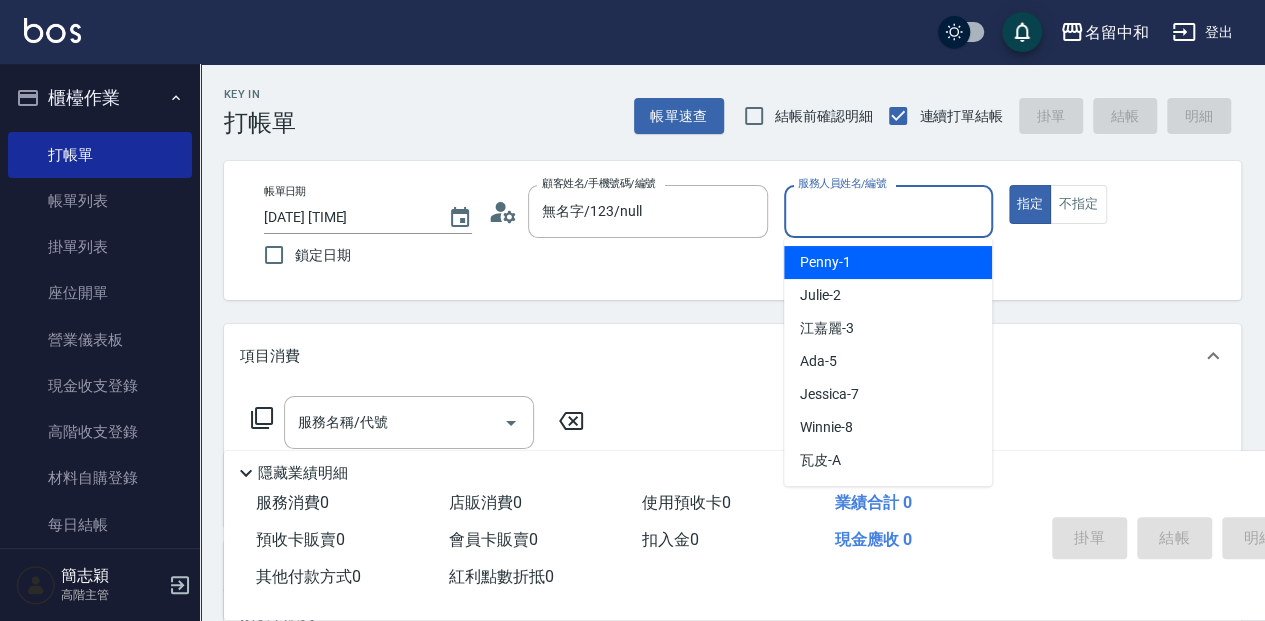 click on "服務人員姓名/編號" at bounding box center [888, 211] 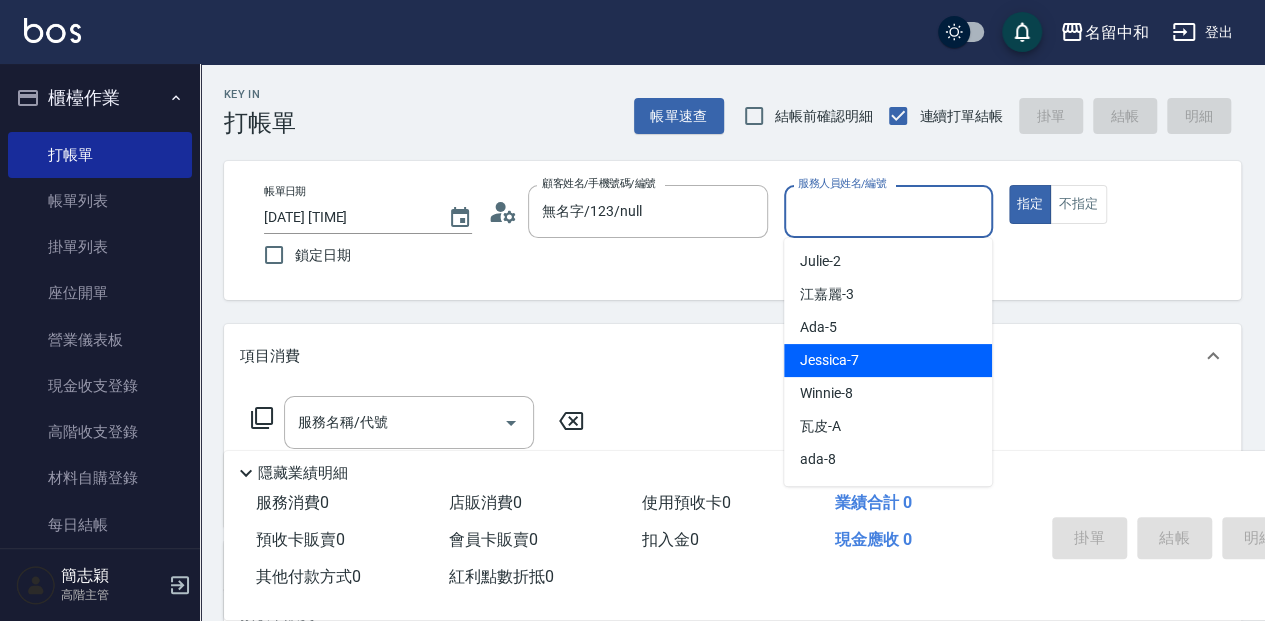 scroll, scrollTop: 66, scrollLeft: 0, axis: vertical 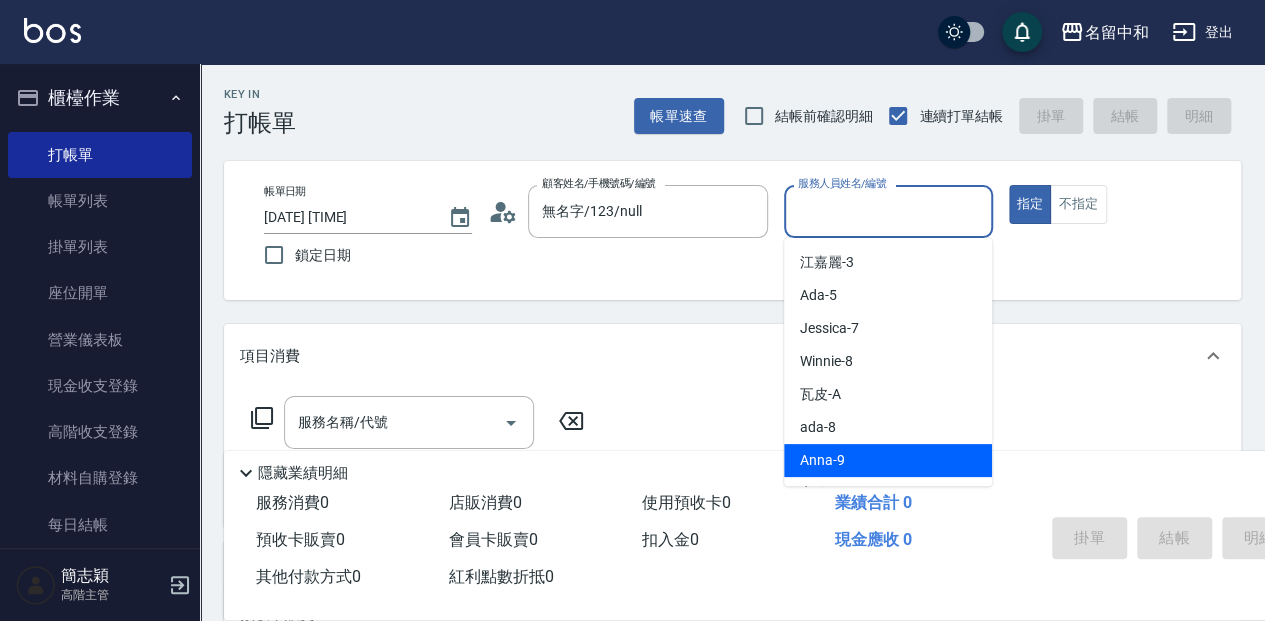 click on "Anna -9" at bounding box center [888, 460] 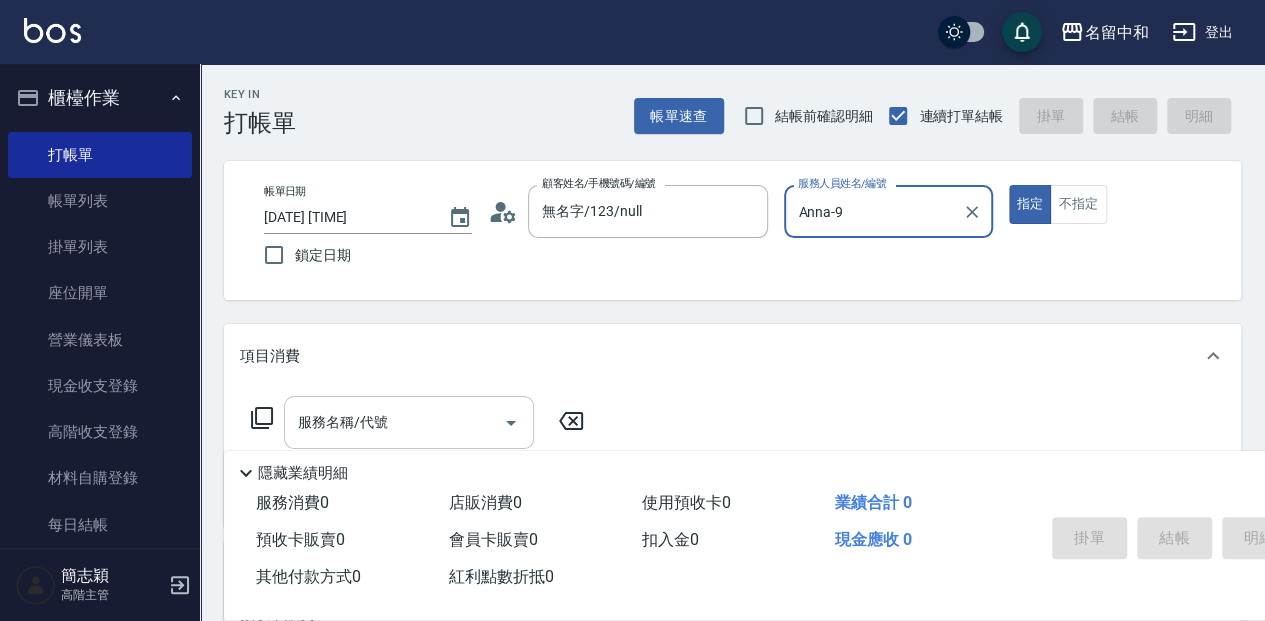 click on "服務名稱/代號" at bounding box center (394, 422) 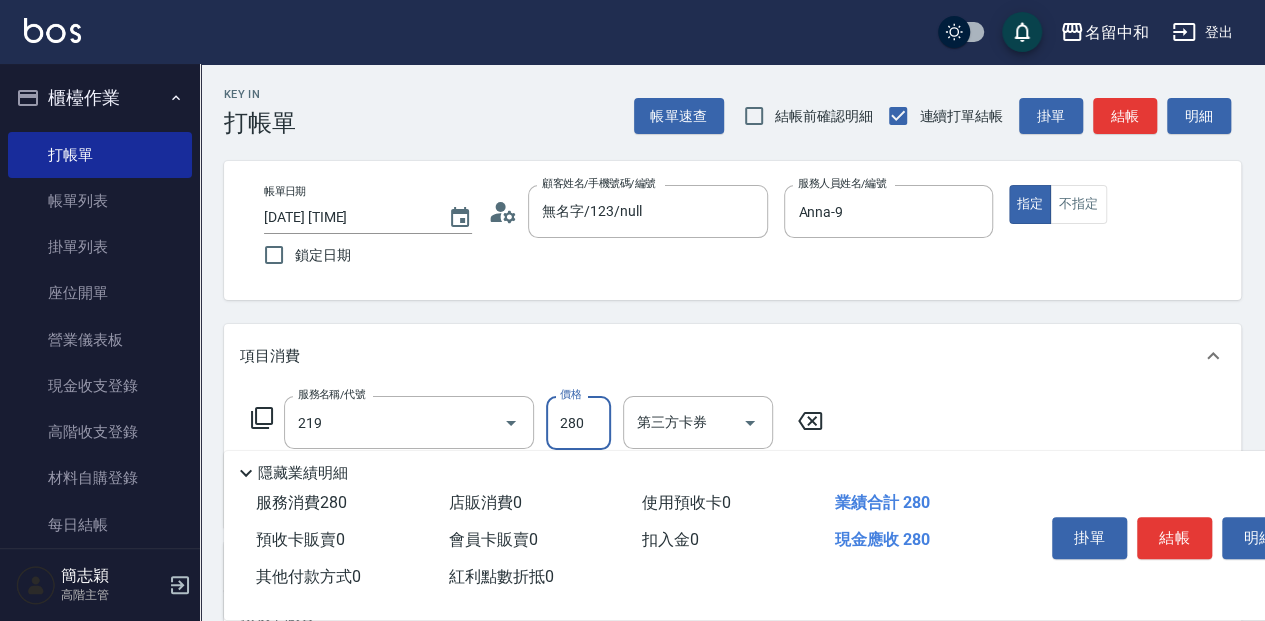 type on "洗髮280(219)" 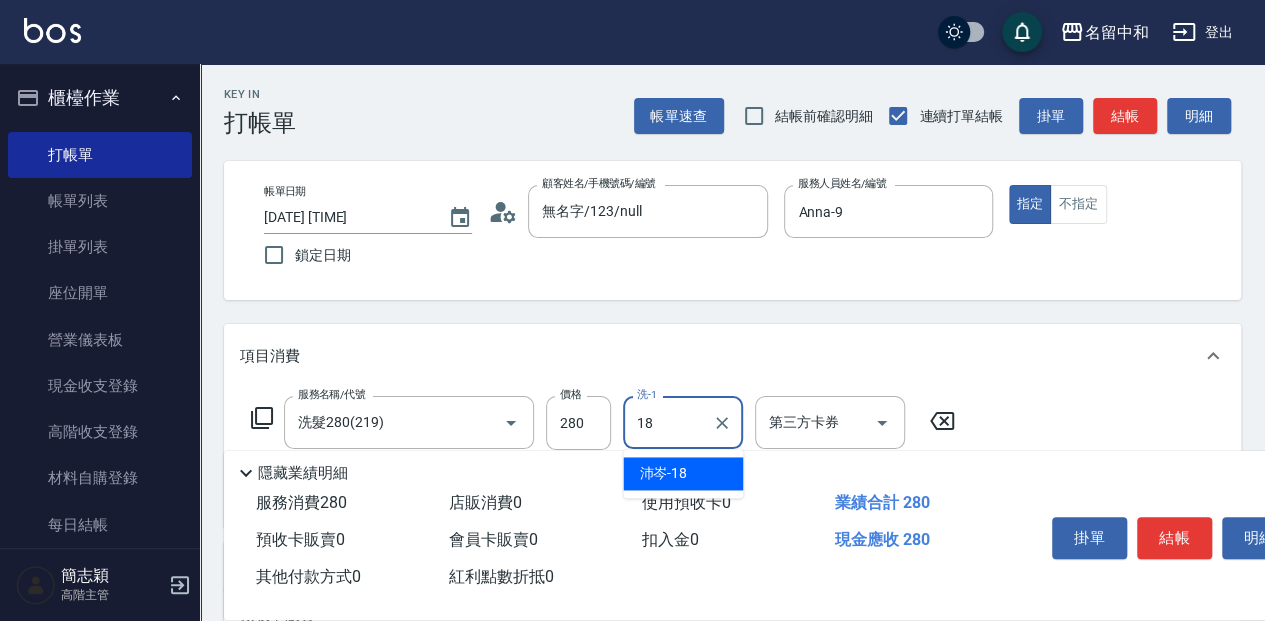 type on "沛岑-18" 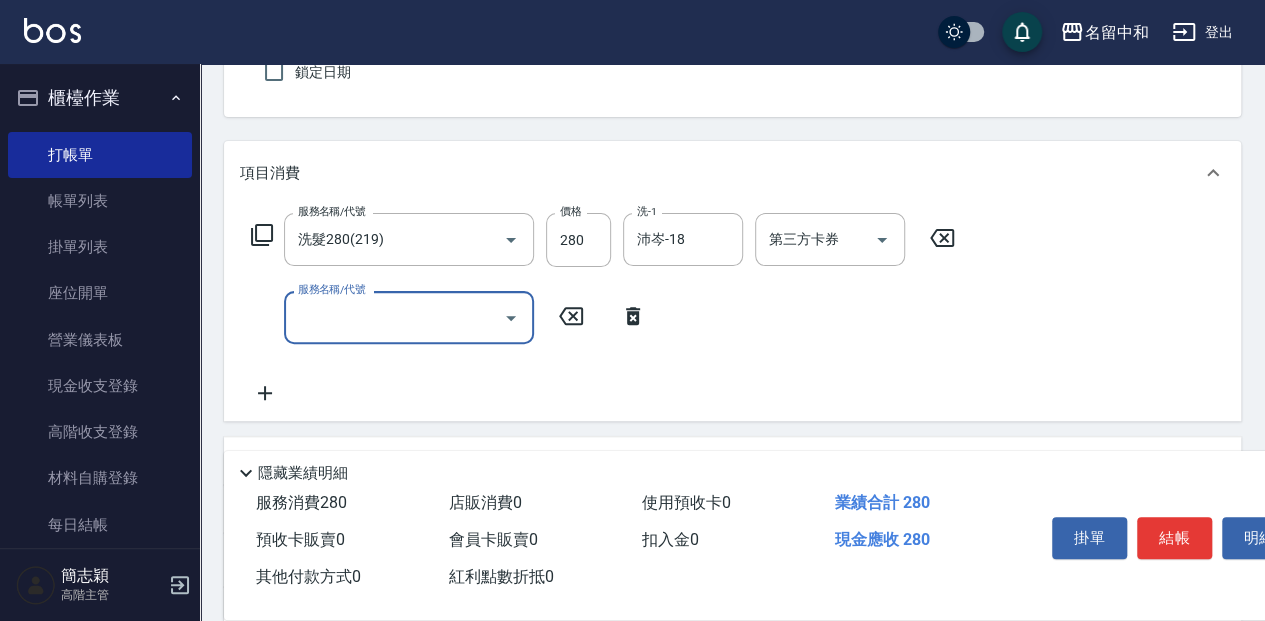 scroll, scrollTop: 200, scrollLeft: 0, axis: vertical 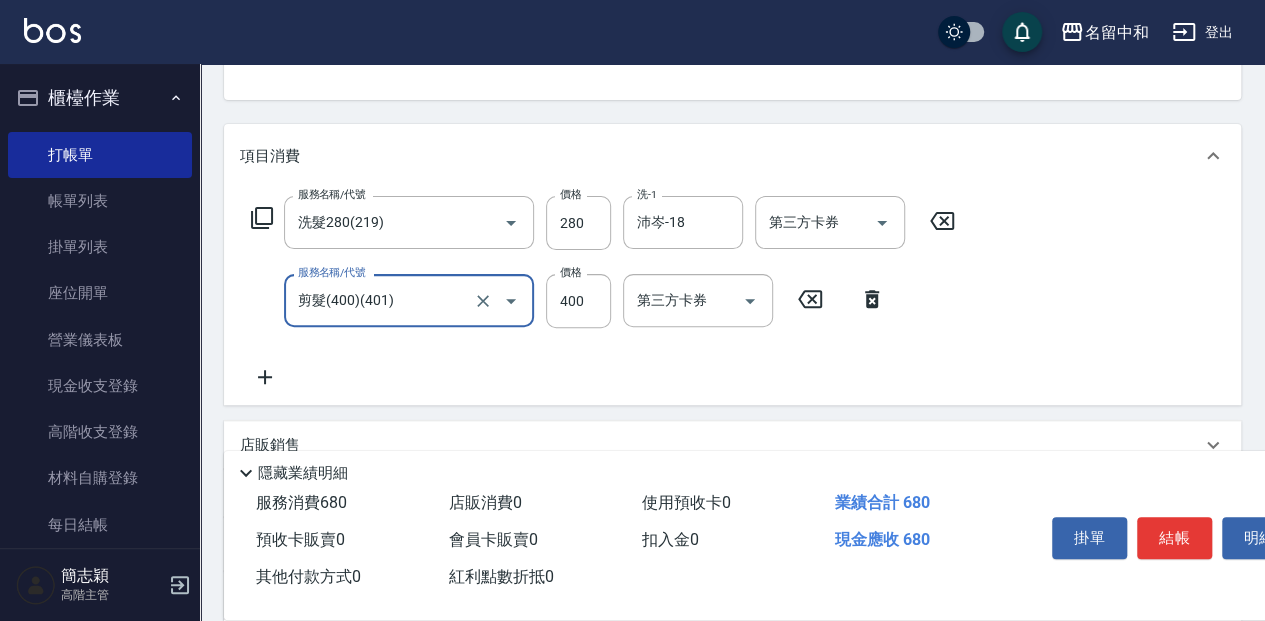type on "剪髮(400)(401)" 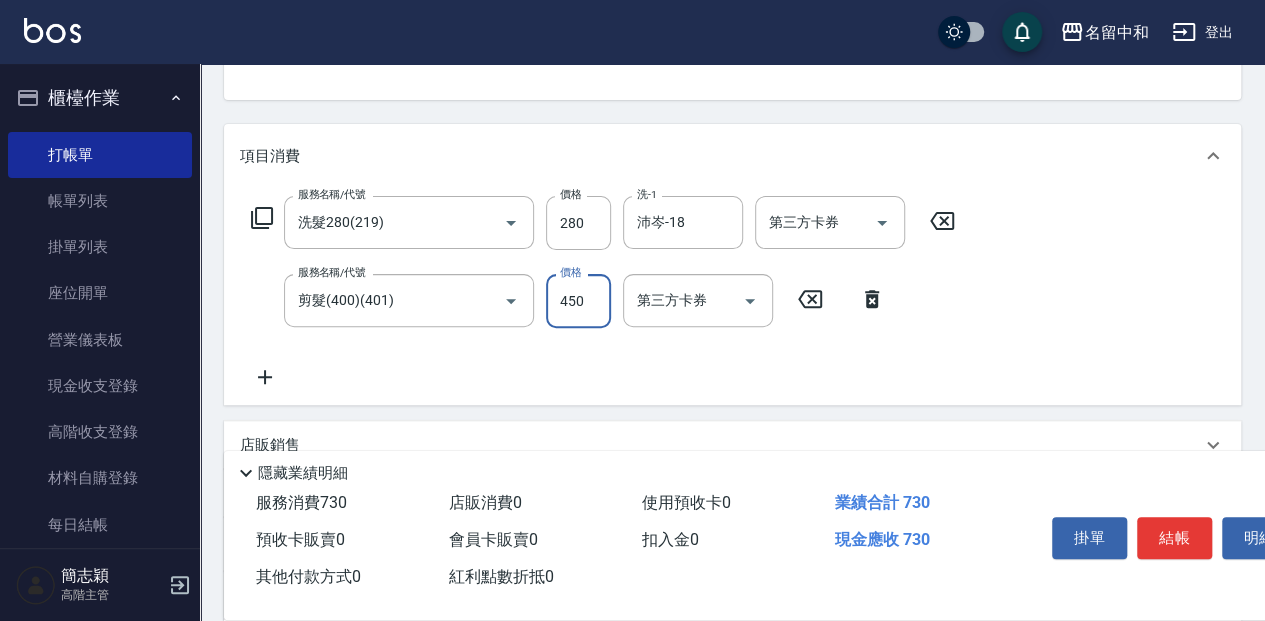 type on "450" 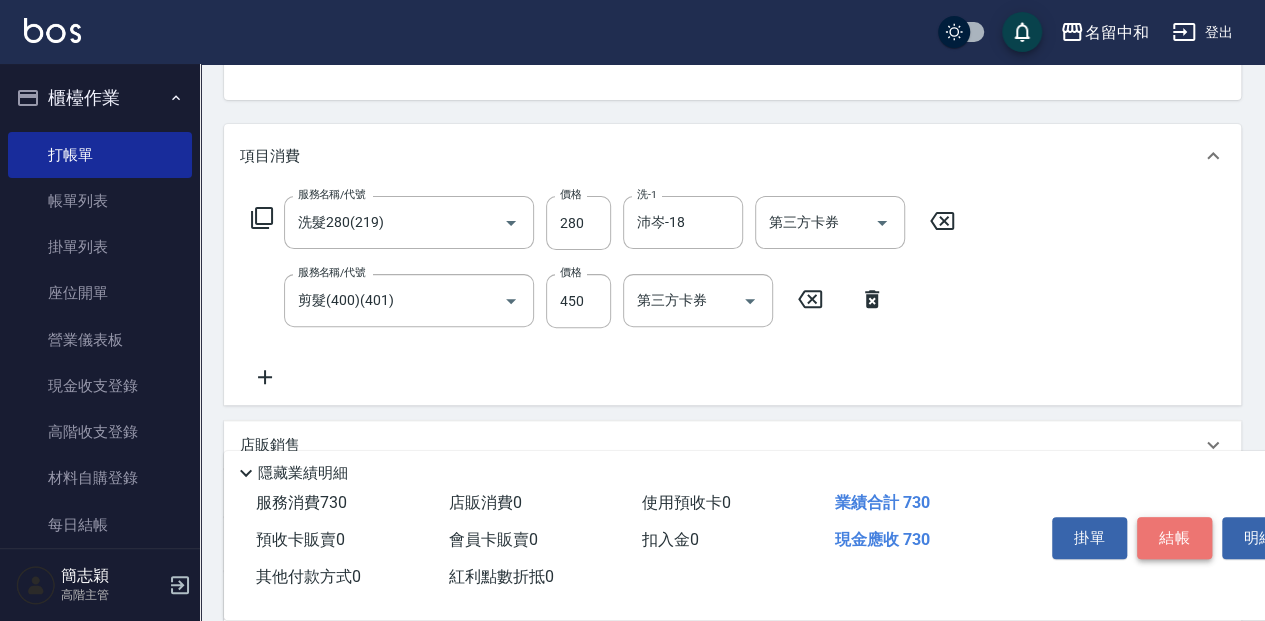 click on "結帳" at bounding box center [1174, 538] 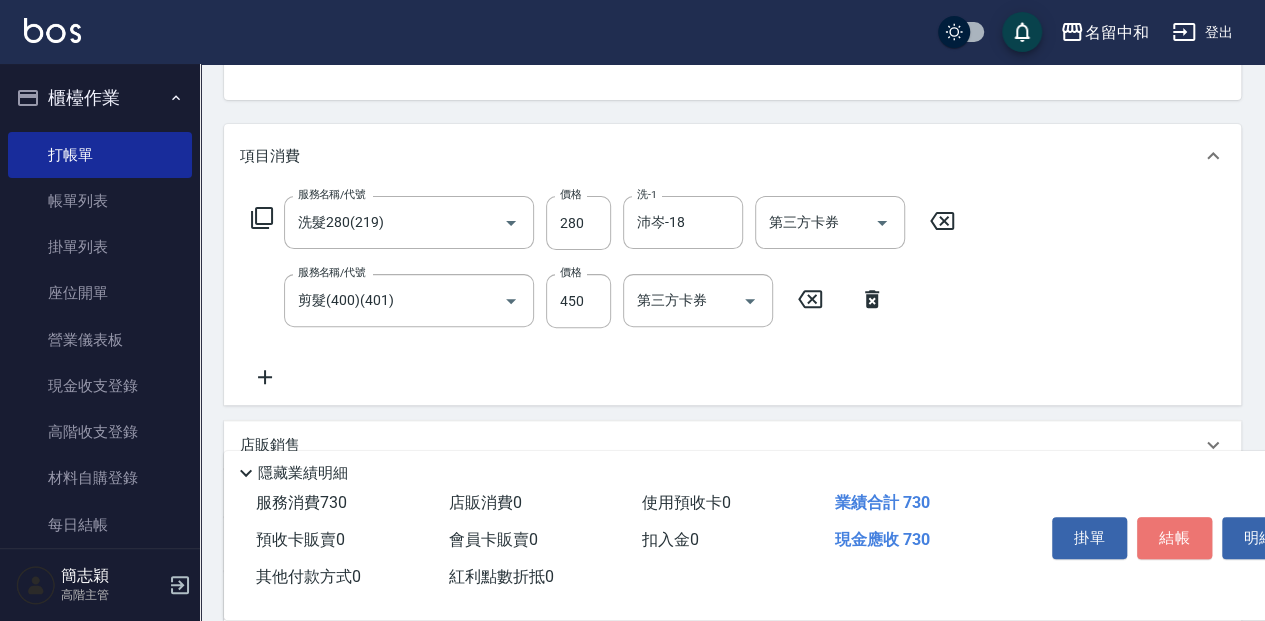 click on "掛單 結帳 明細" at bounding box center (1174, 540) 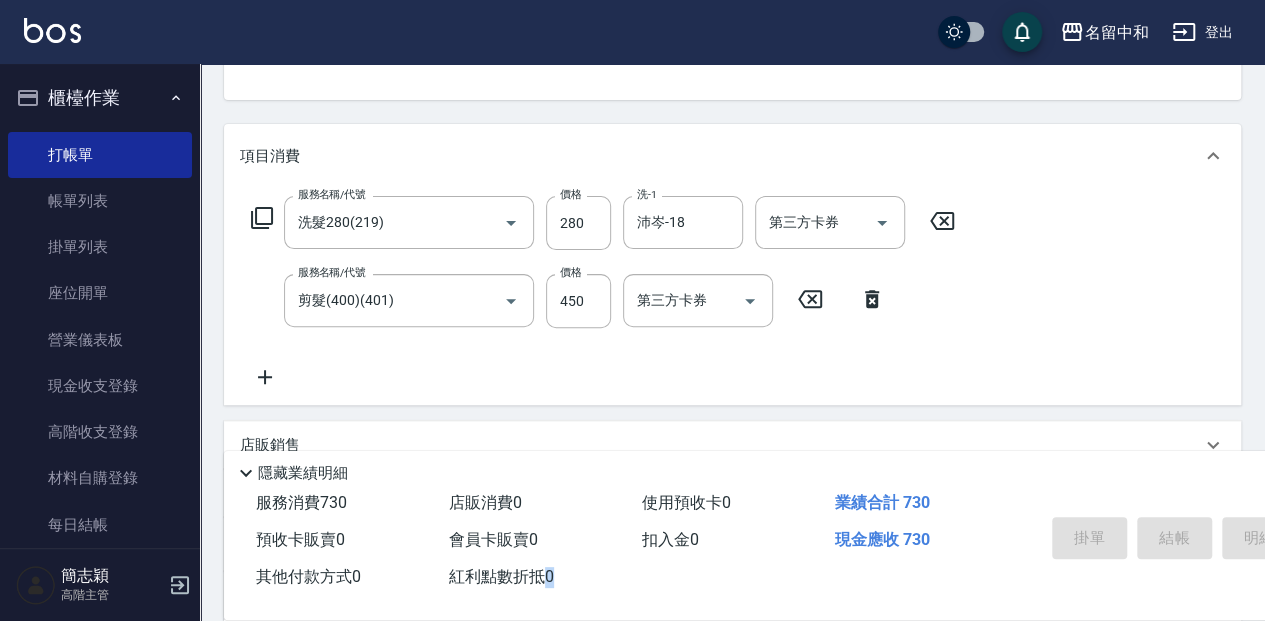 type 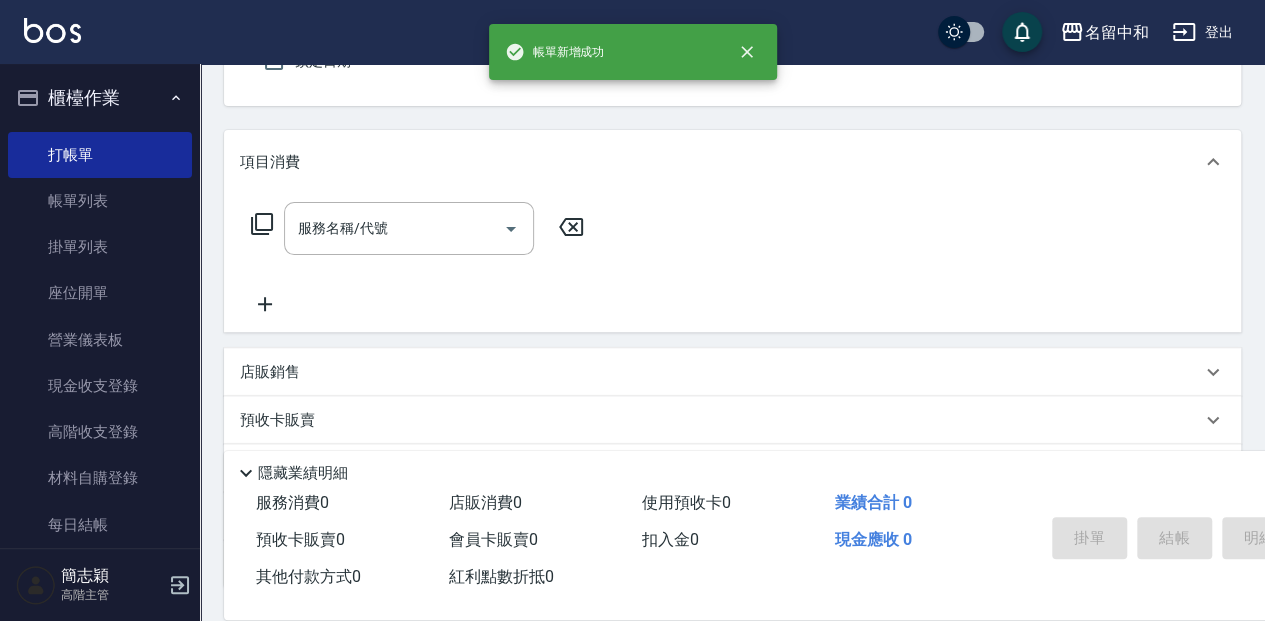 scroll, scrollTop: 0, scrollLeft: 0, axis: both 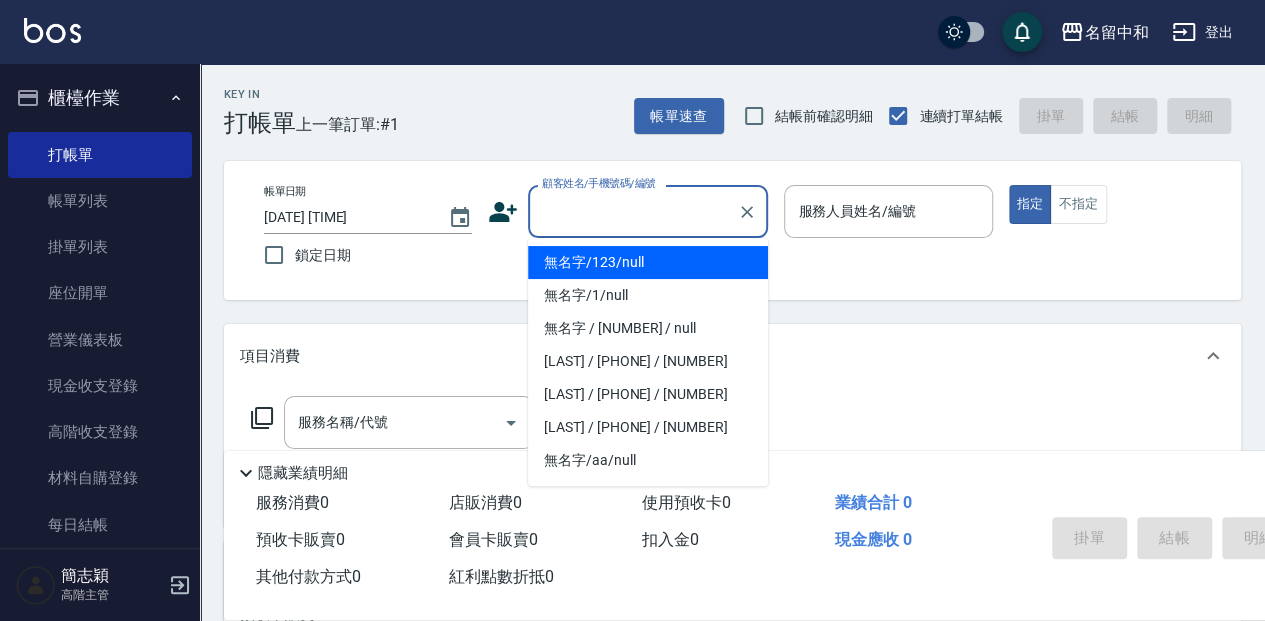 type on "無名字/123/null" 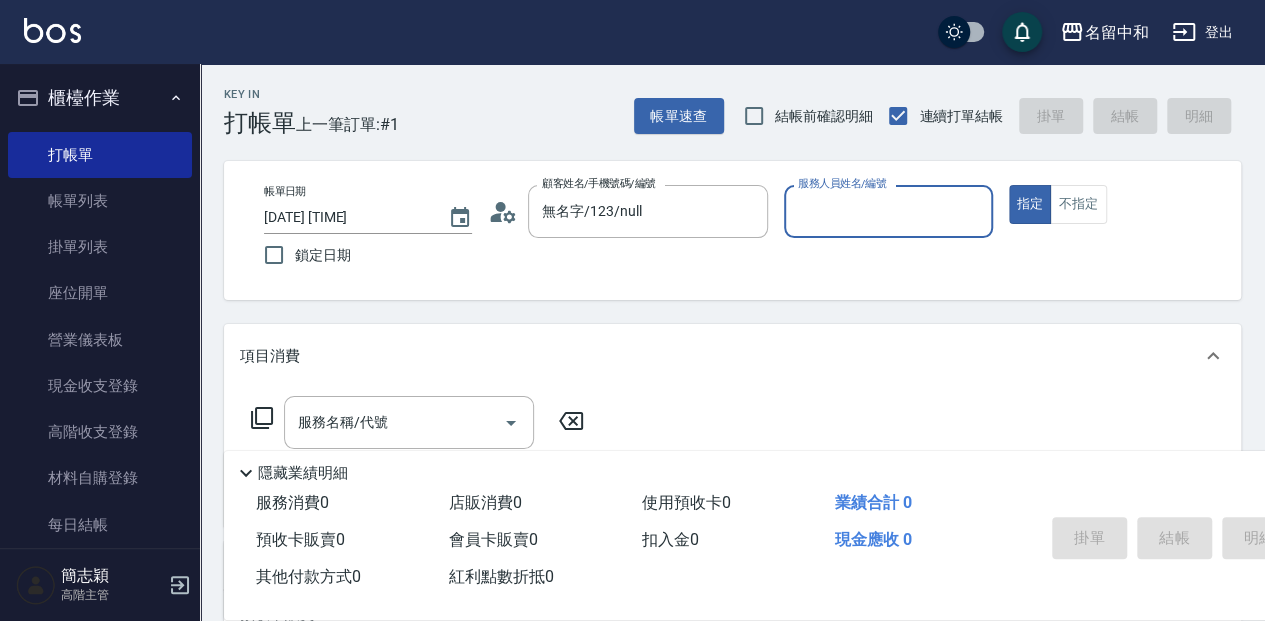 click on "指定" at bounding box center (1030, 204) 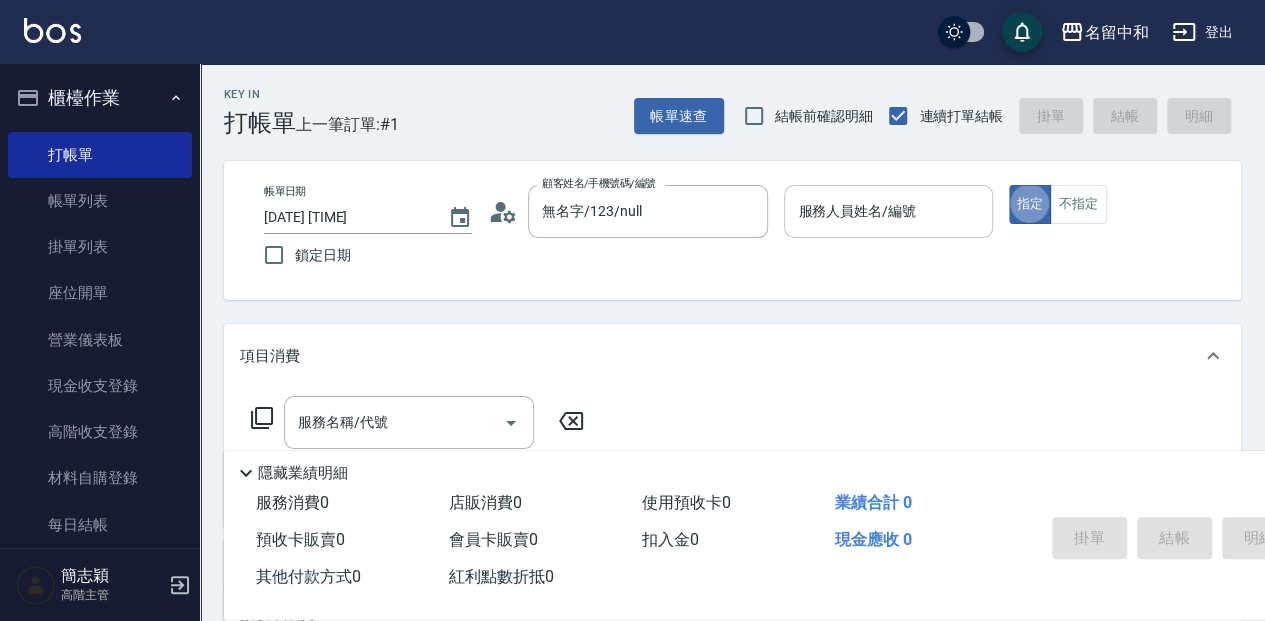 click on "服務人員姓名/編號" at bounding box center (888, 211) 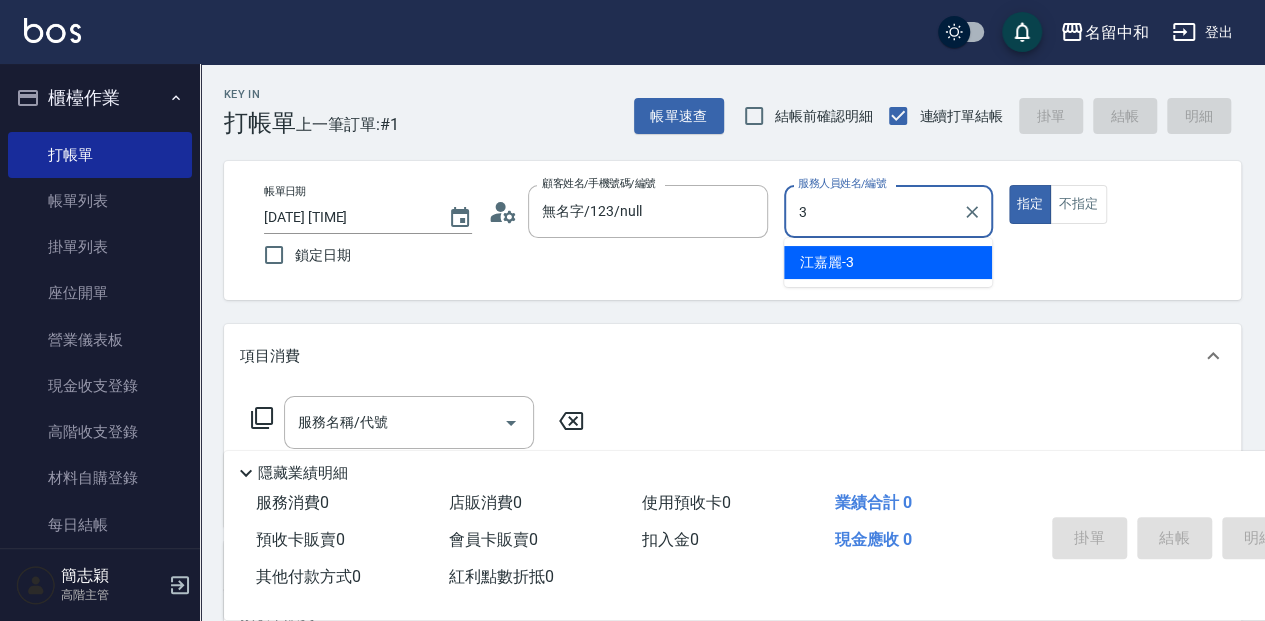 type on "江嘉麗-3" 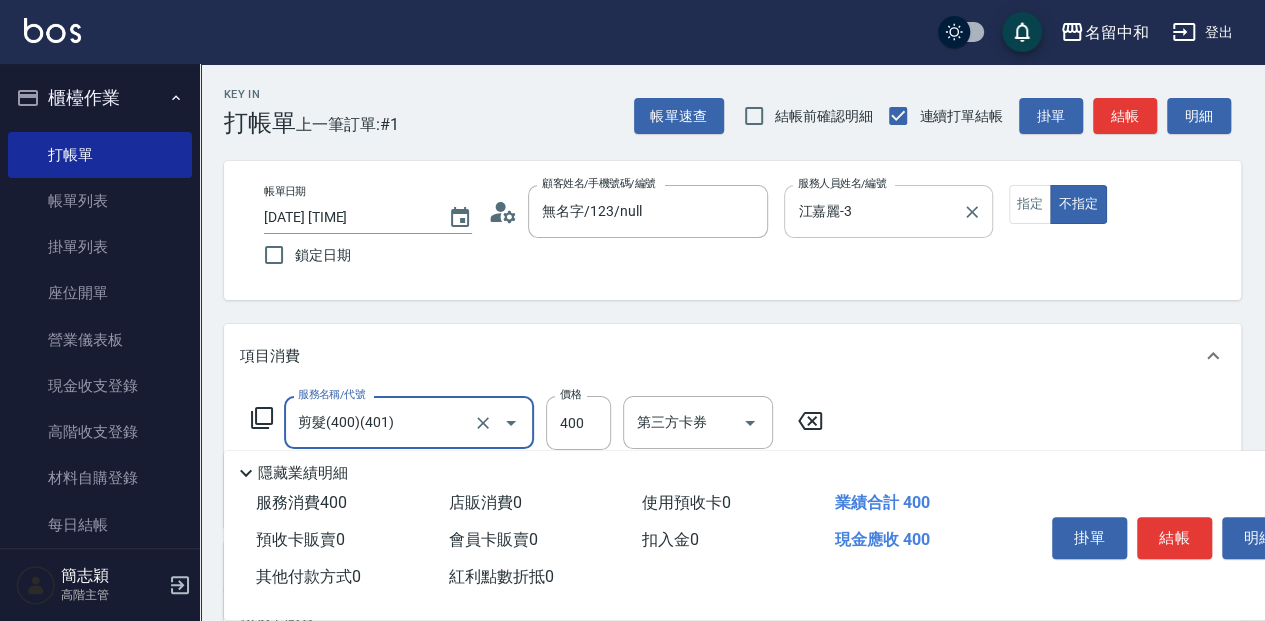 type on "剪髮(400)(401)" 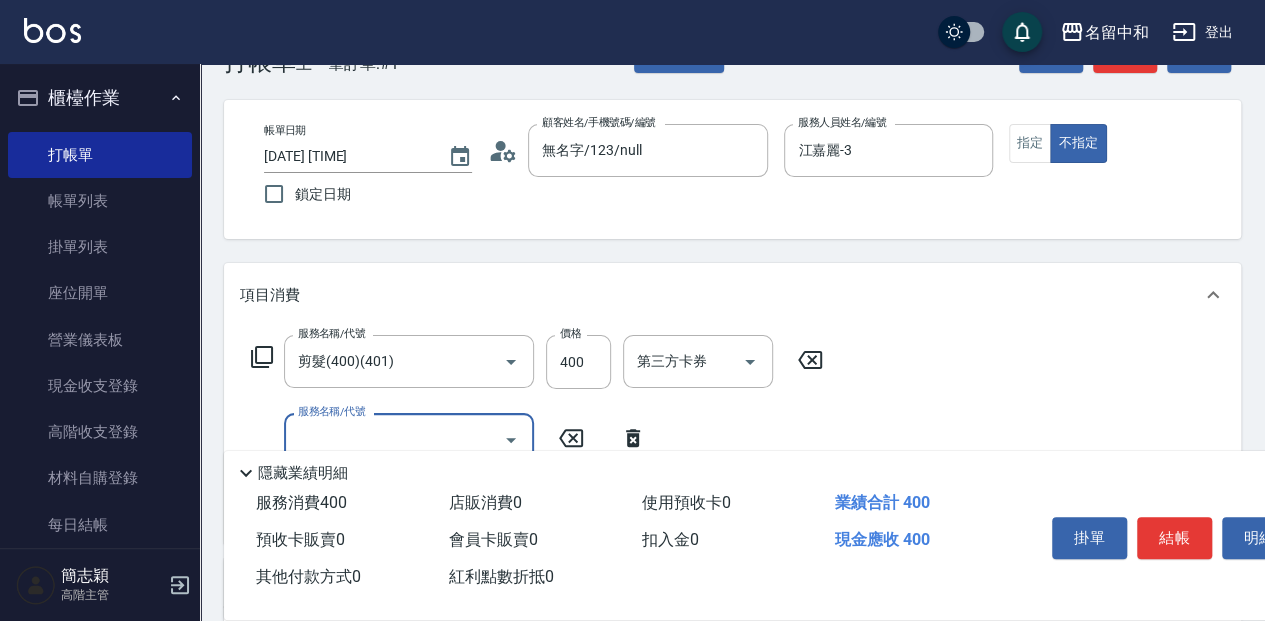 scroll, scrollTop: 68, scrollLeft: 0, axis: vertical 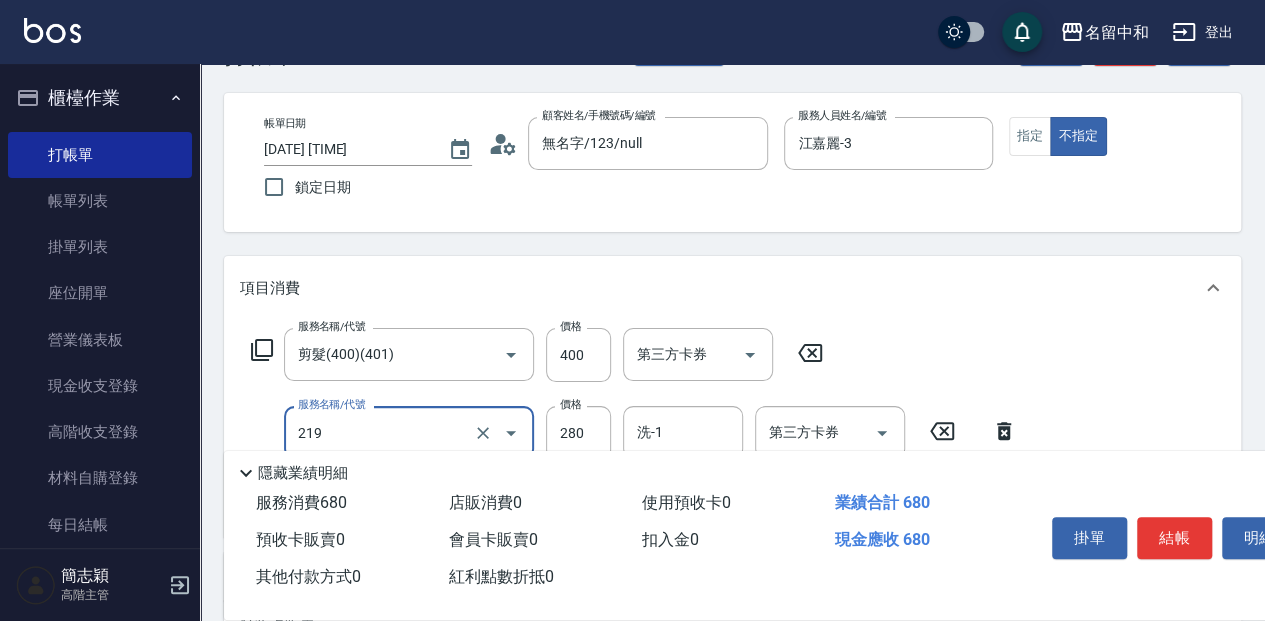 type on "洗髮280(219)" 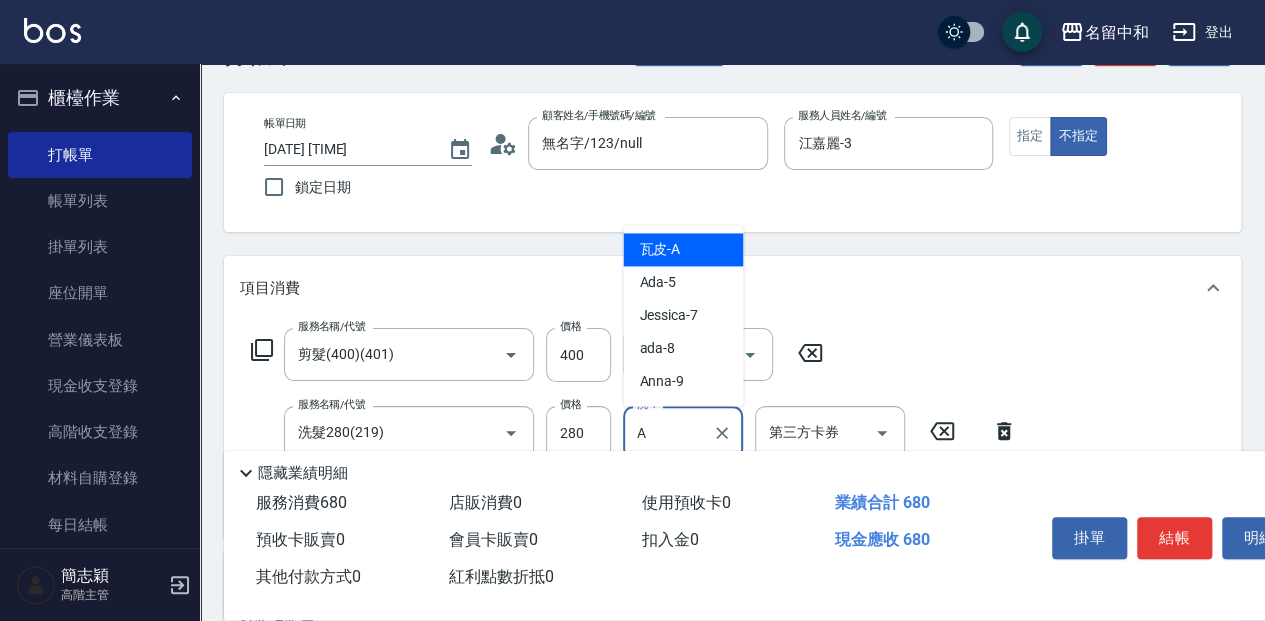 type on "瓦皮-A" 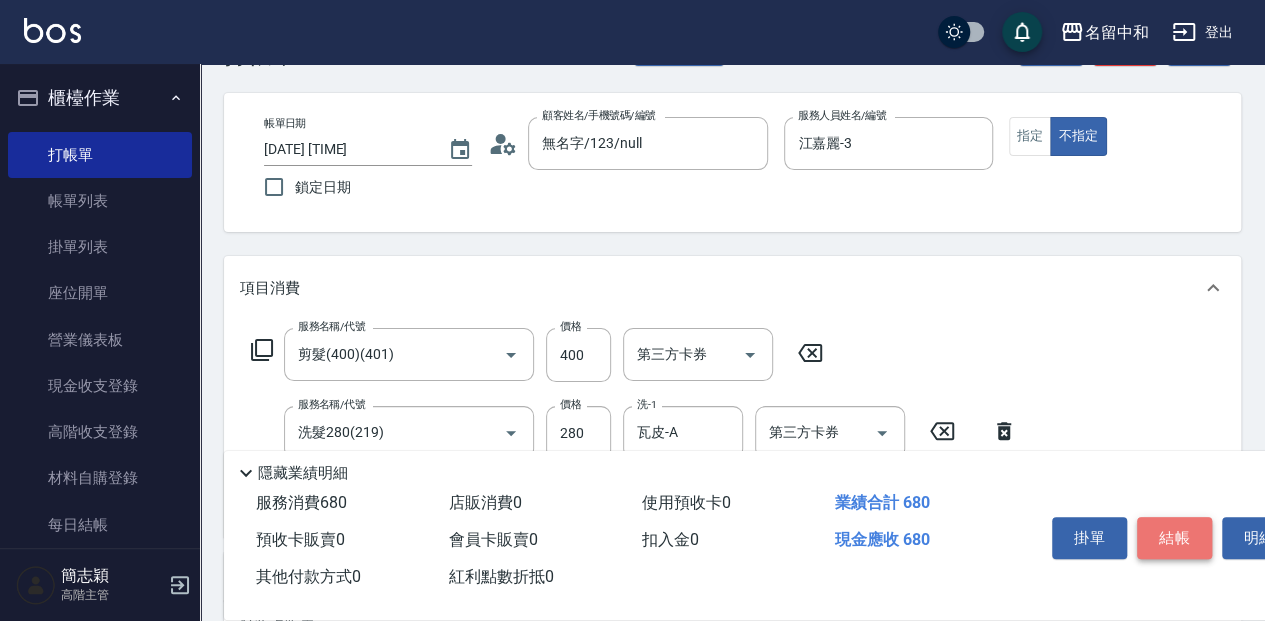 click on "結帳" at bounding box center (1174, 538) 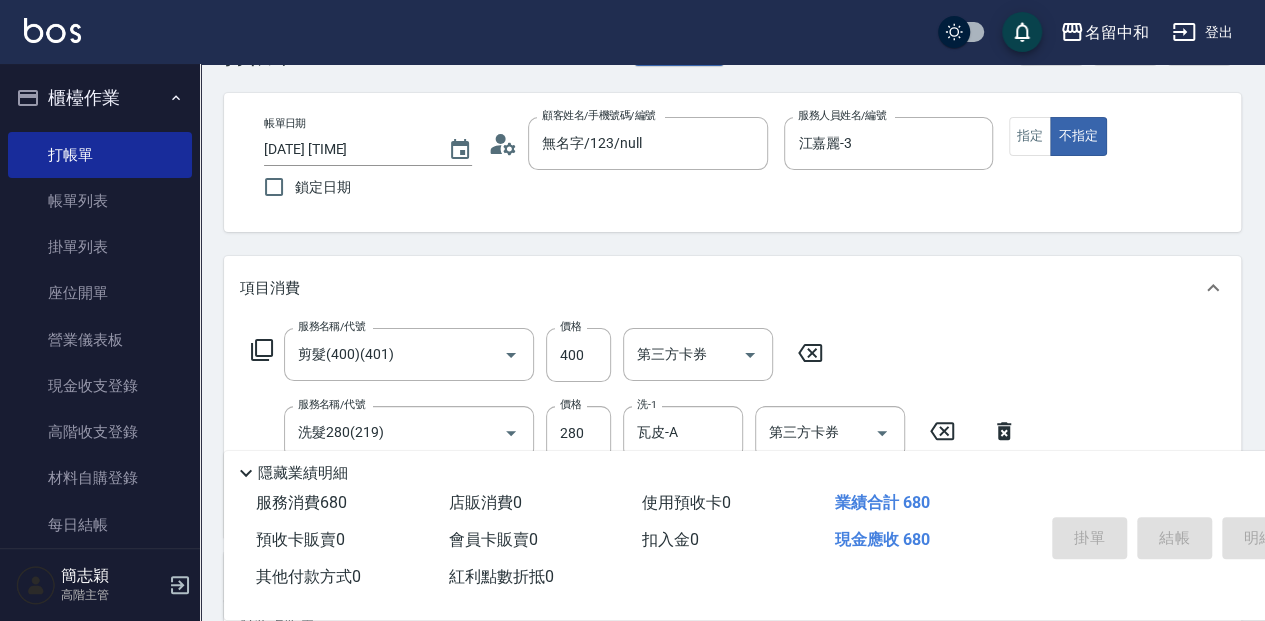 type on "[DATE] [TIME]" 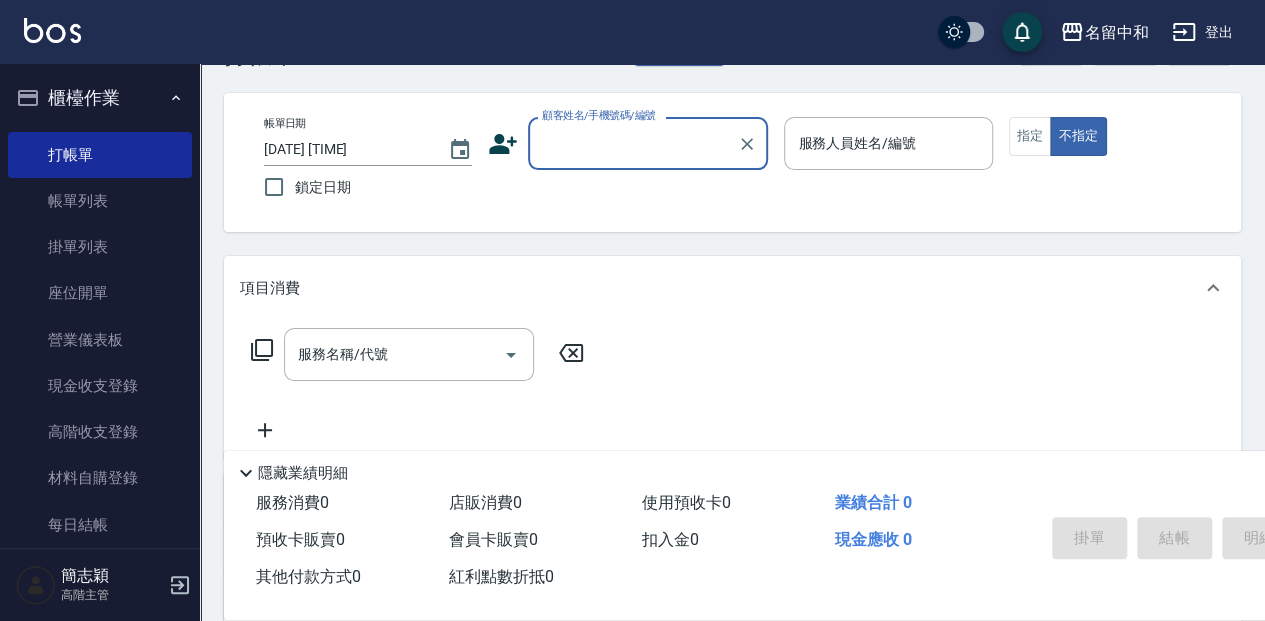 scroll, scrollTop: 24, scrollLeft: 0, axis: vertical 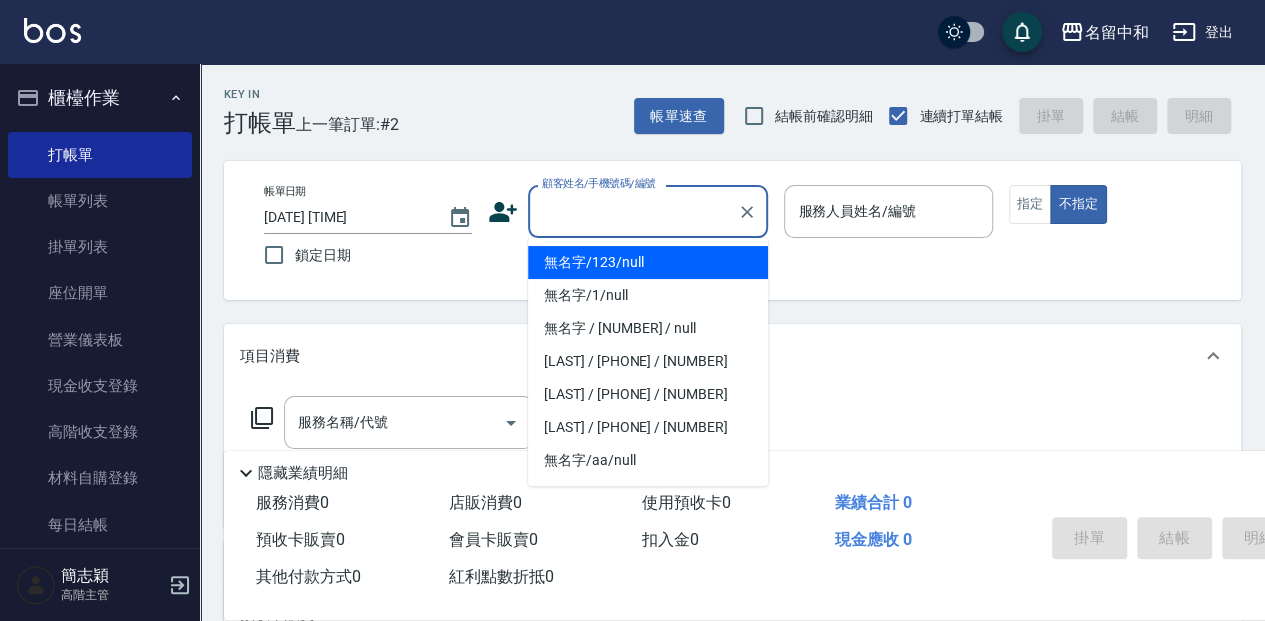 type on "無名字/123/null" 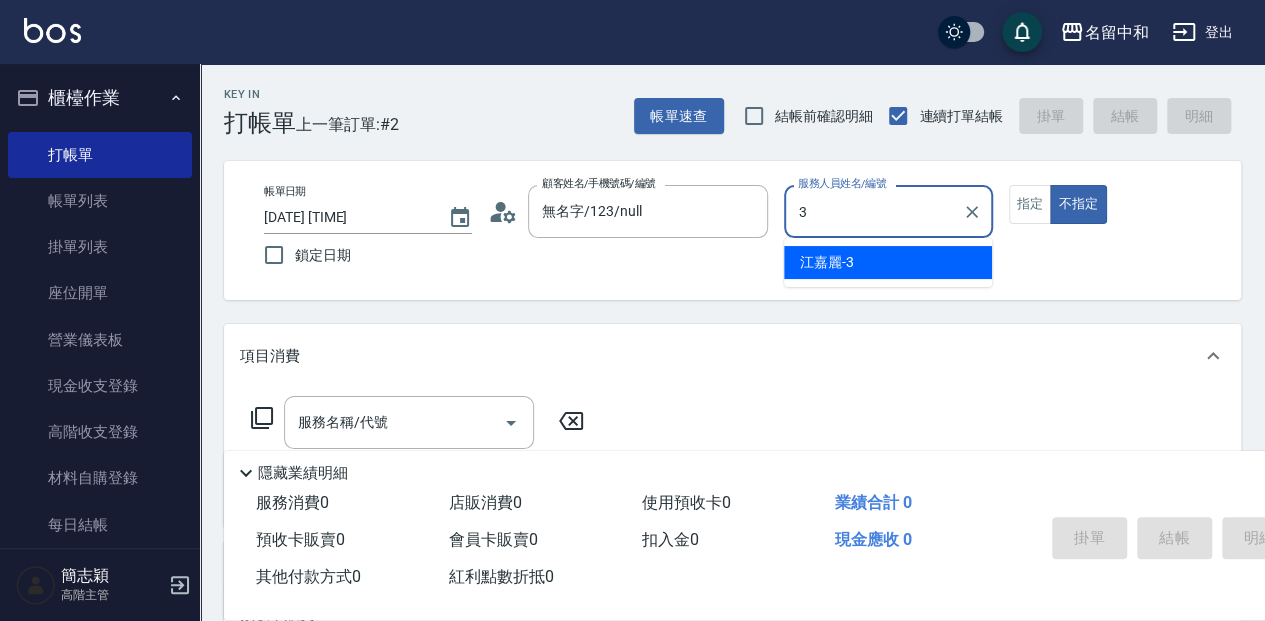 type on "江嘉麗-3" 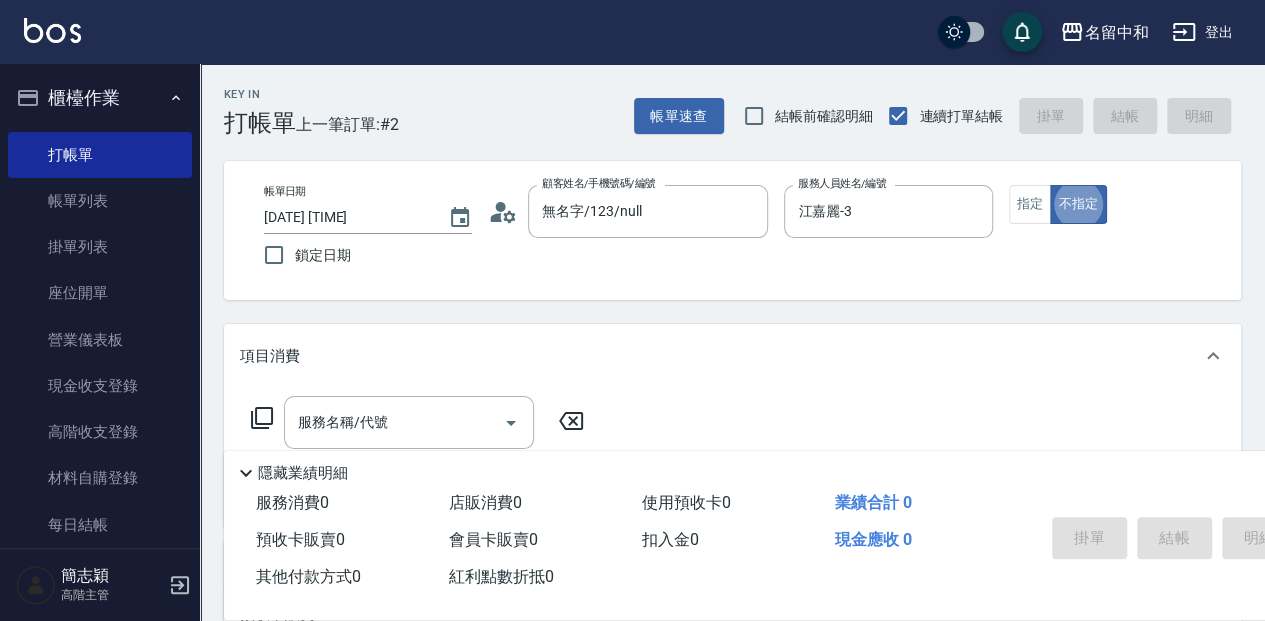 type on "false" 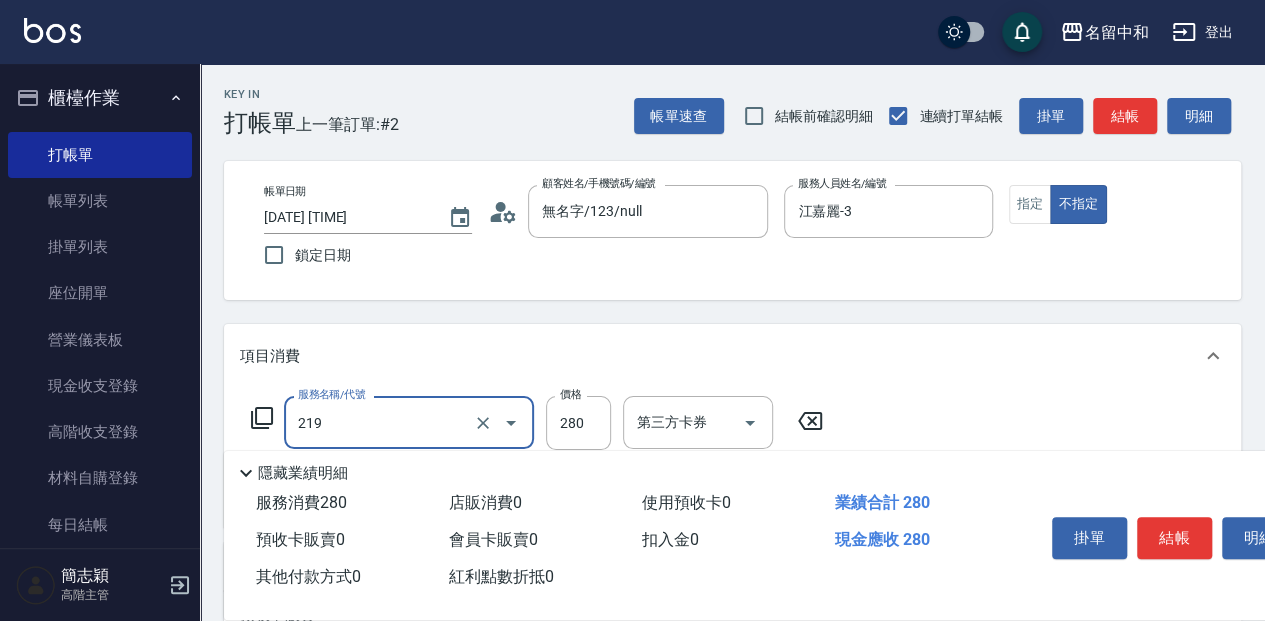 type on "洗髮280(219)" 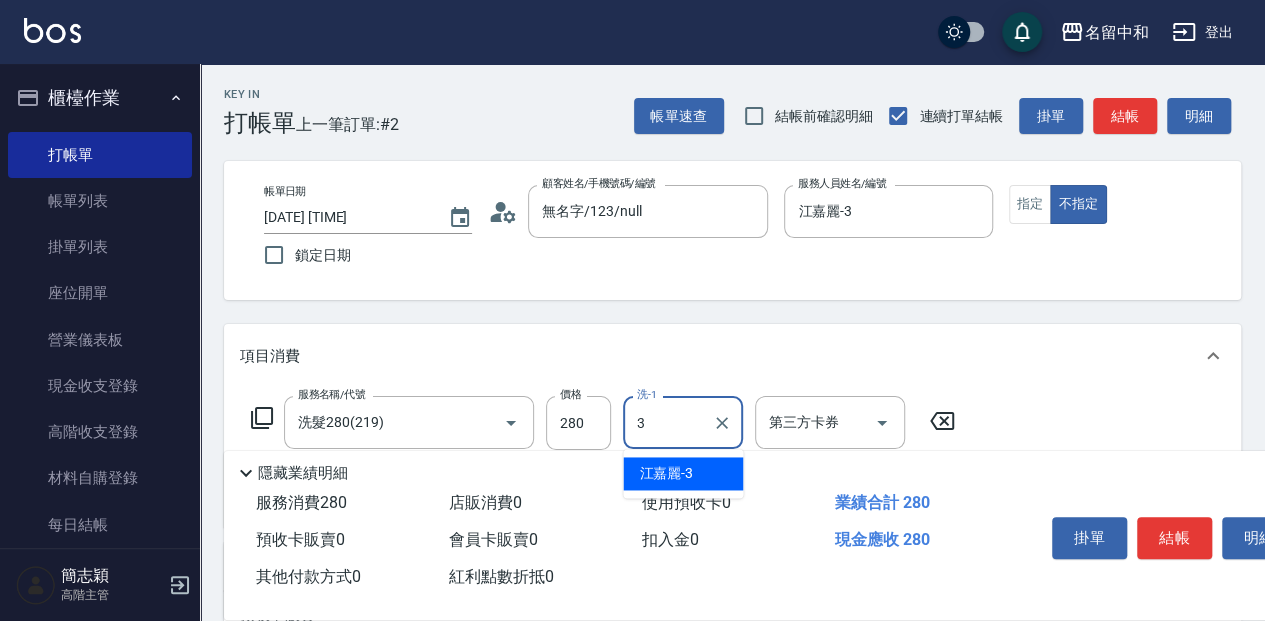 type on "江嘉麗-3" 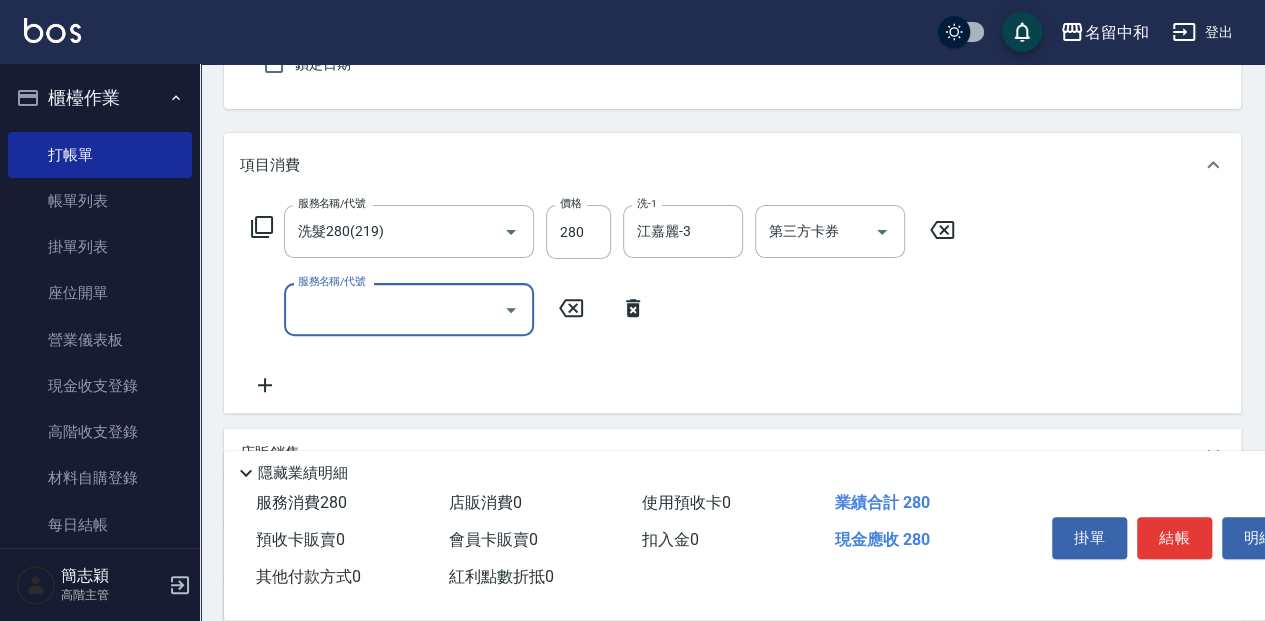 scroll, scrollTop: 200, scrollLeft: 0, axis: vertical 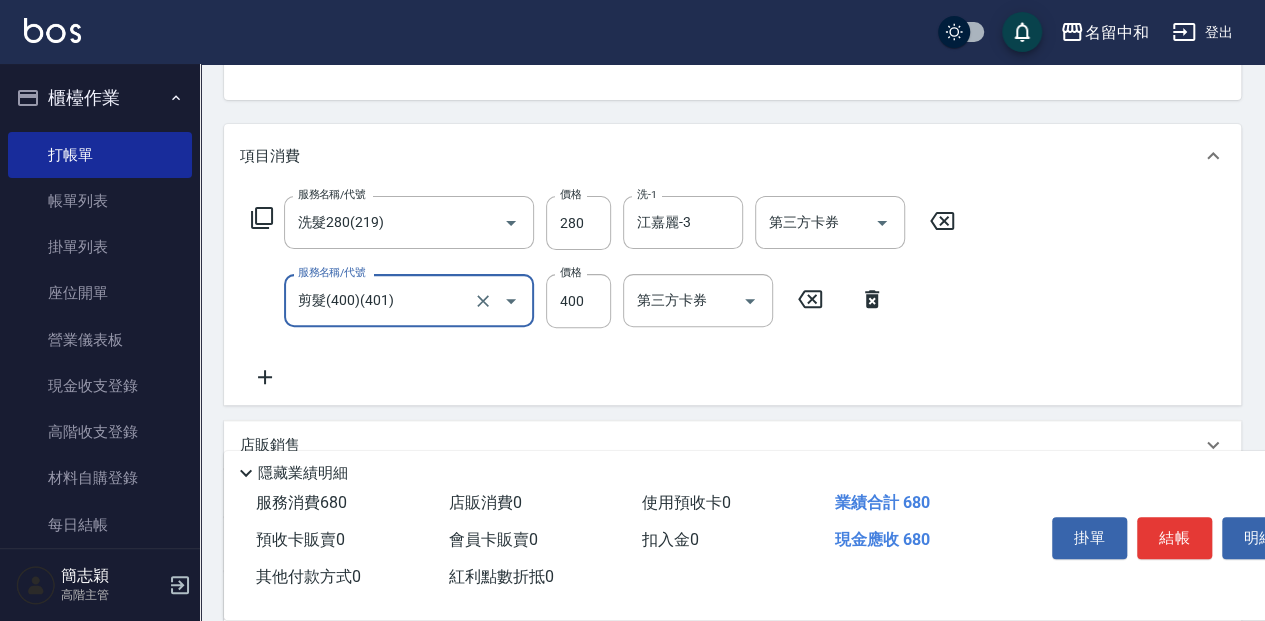 type on "剪髮(400)(401)" 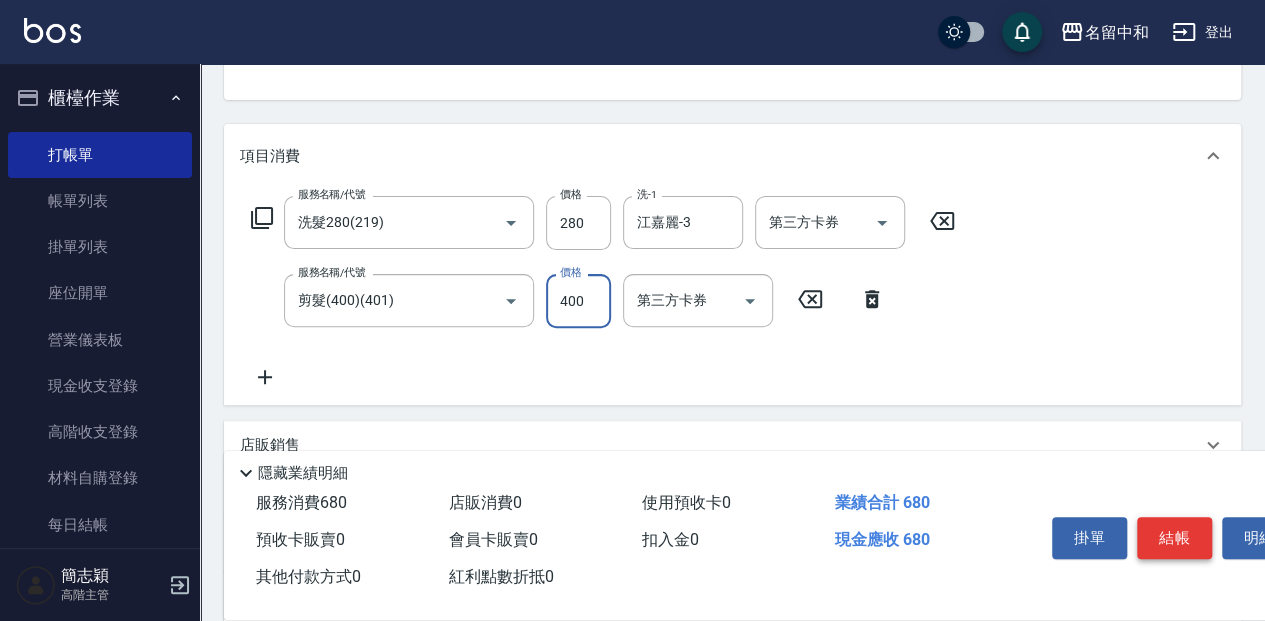 click on "結帳" at bounding box center (1174, 538) 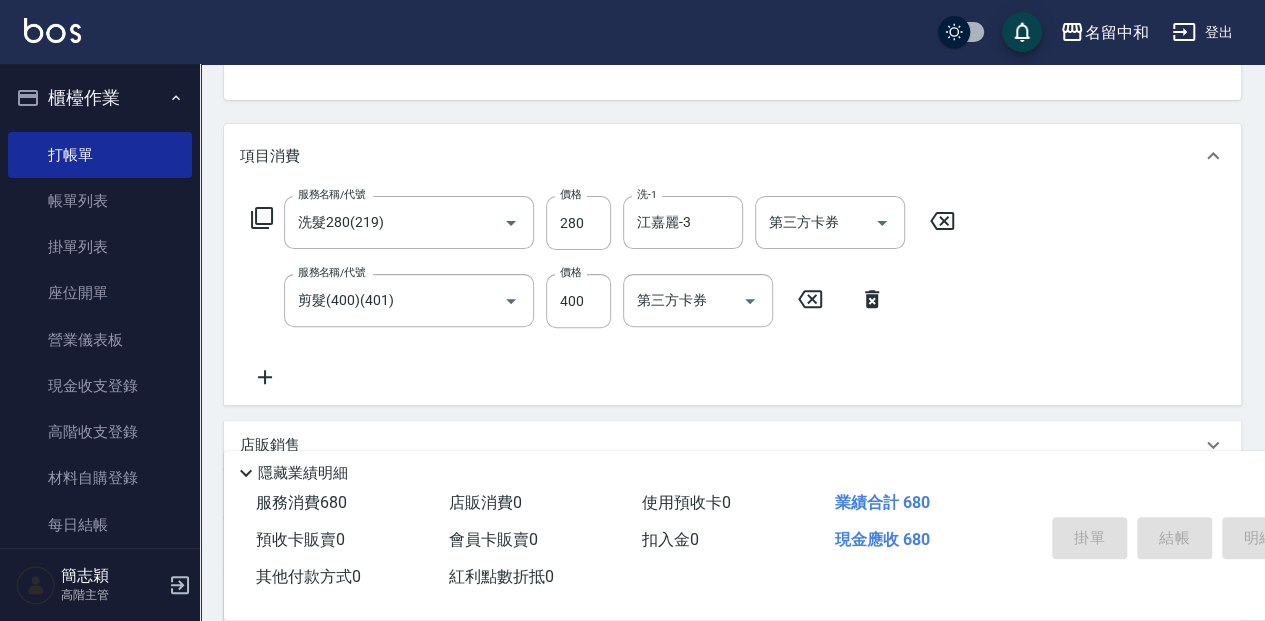 type 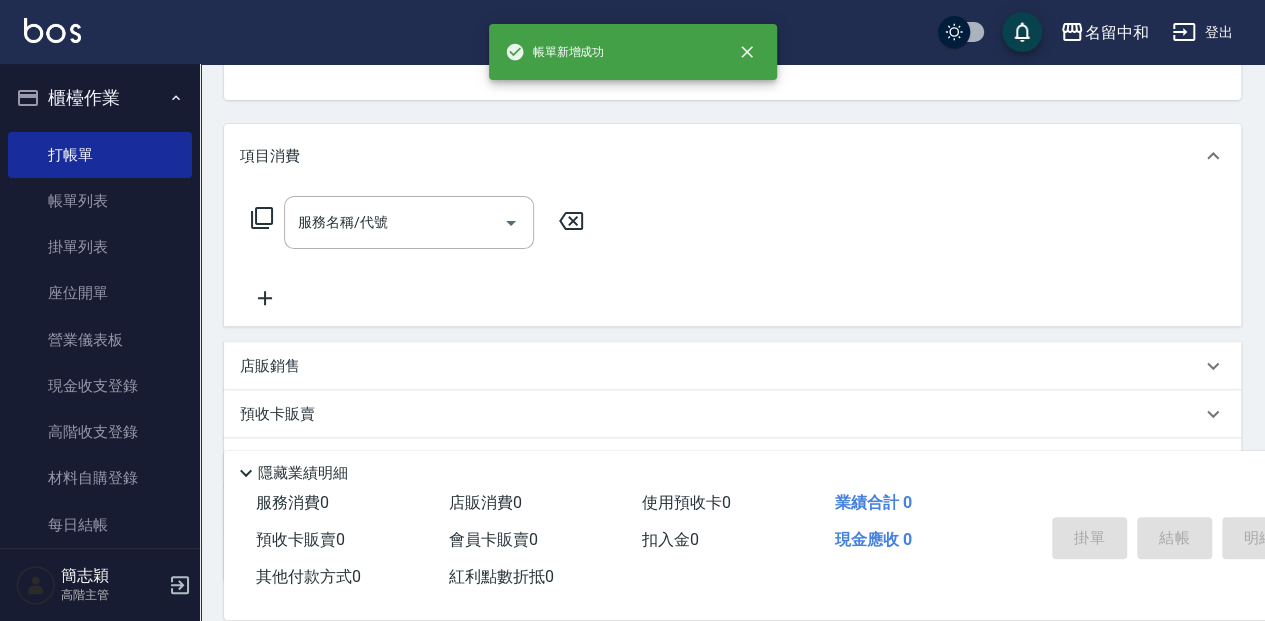scroll, scrollTop: 194, scrollLeft: 0, axis: vertical 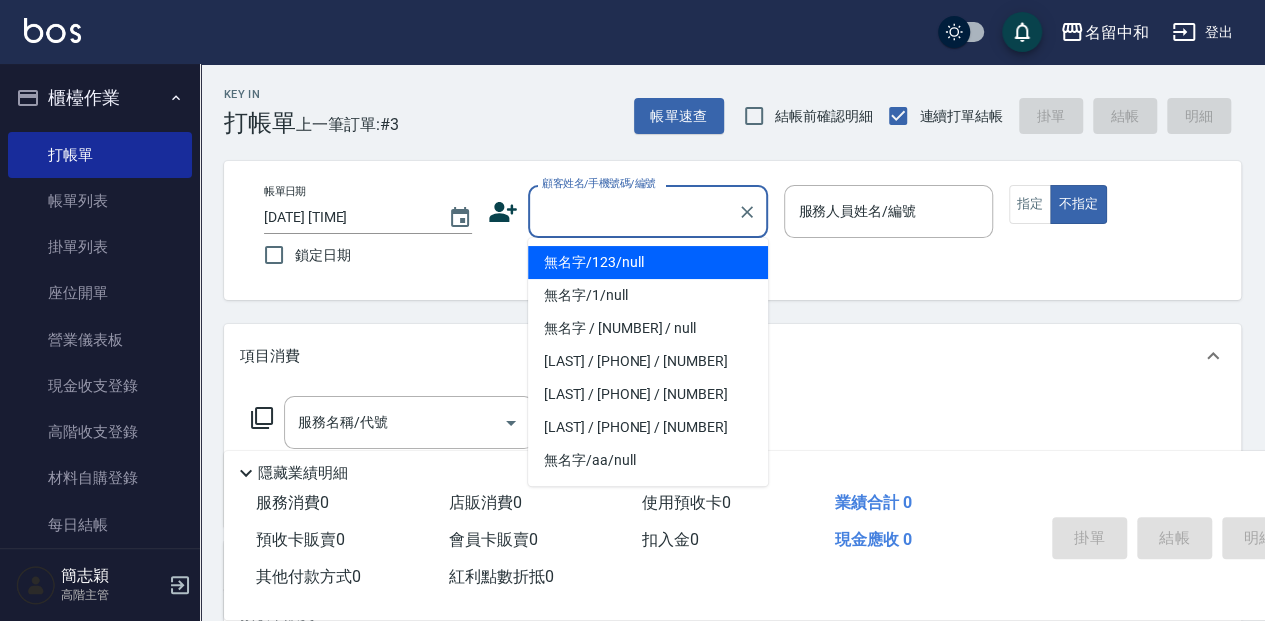 type on "無名字/123/null" 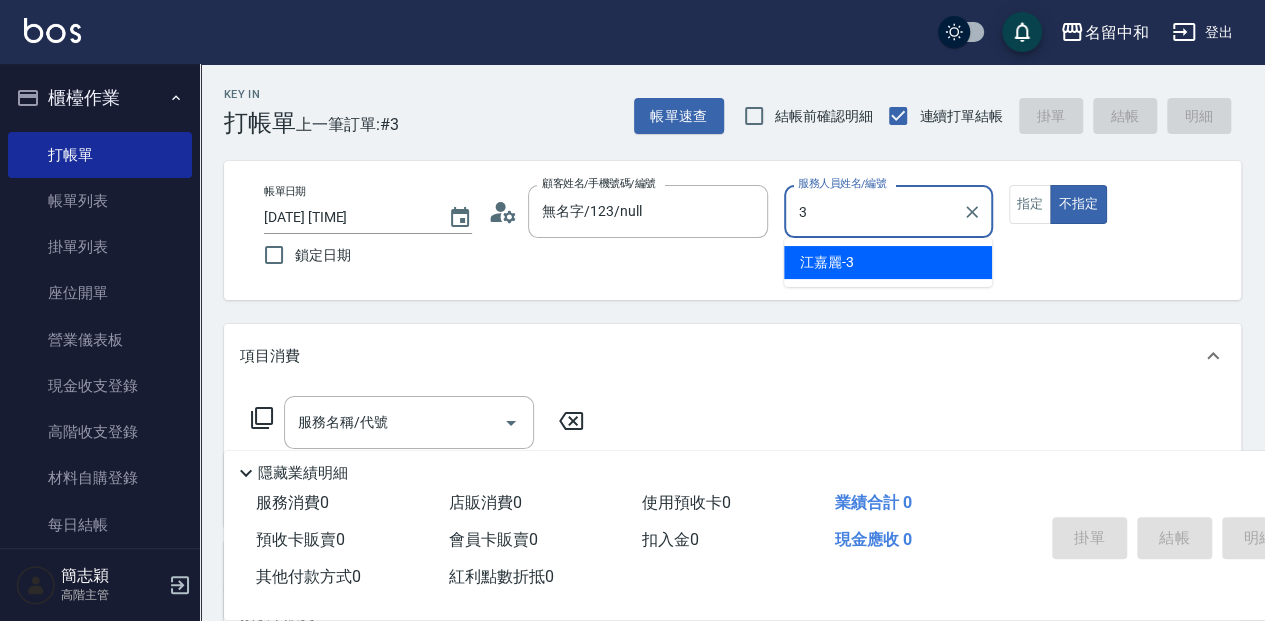 type on "江嘉麗-3" 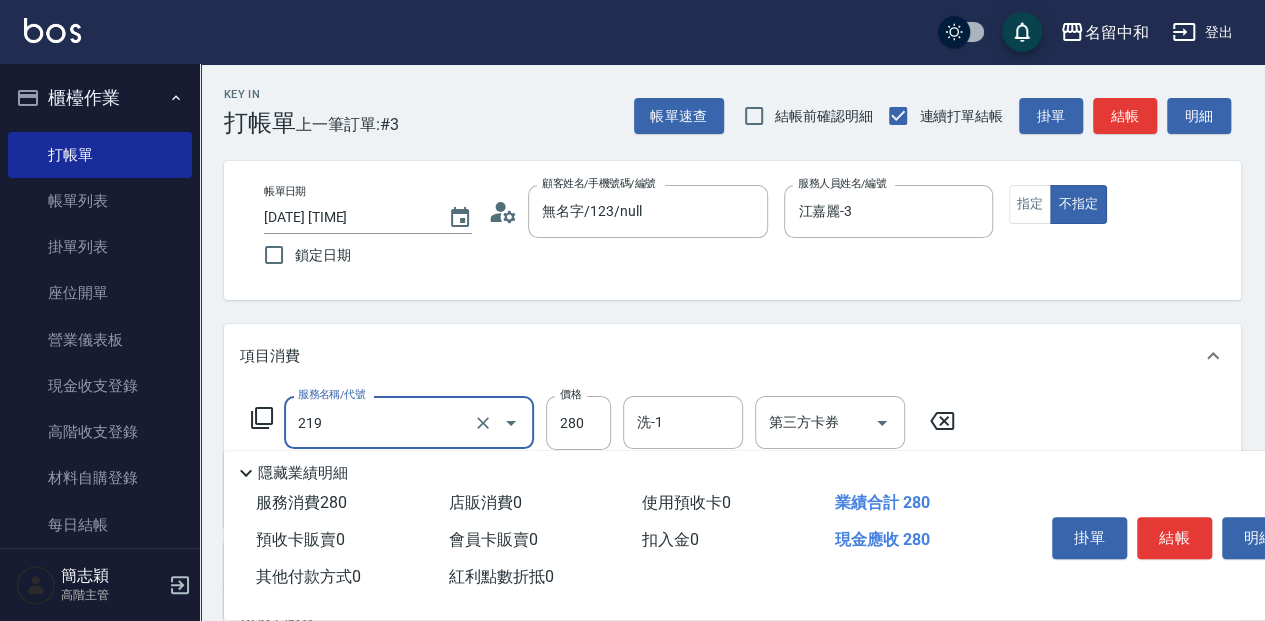 type on "洗髮280(219)" 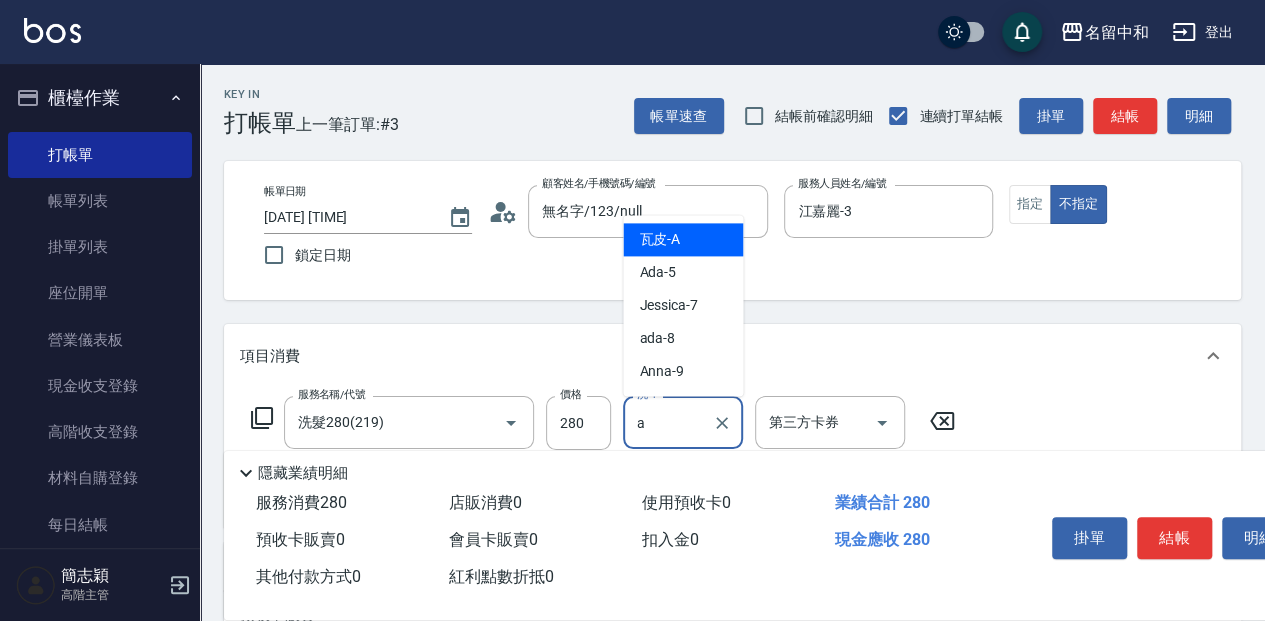 type on "瓦皮-A" 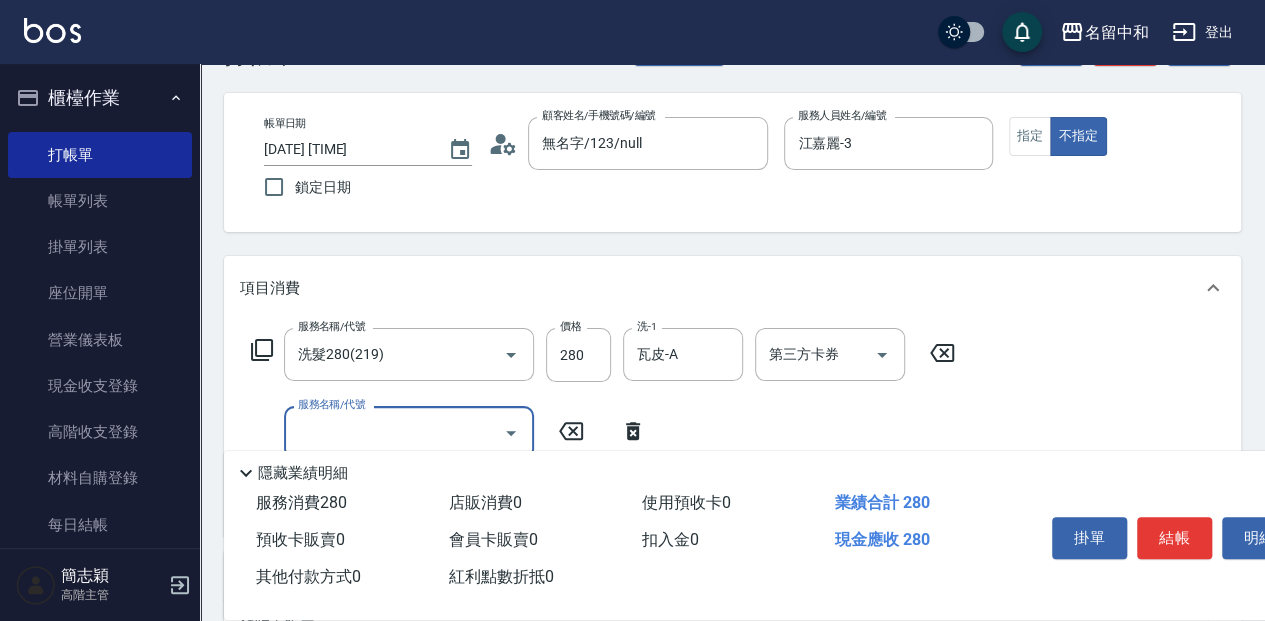 scroll, scrollTop: 133, scrollLeft: 0, axis: vertical 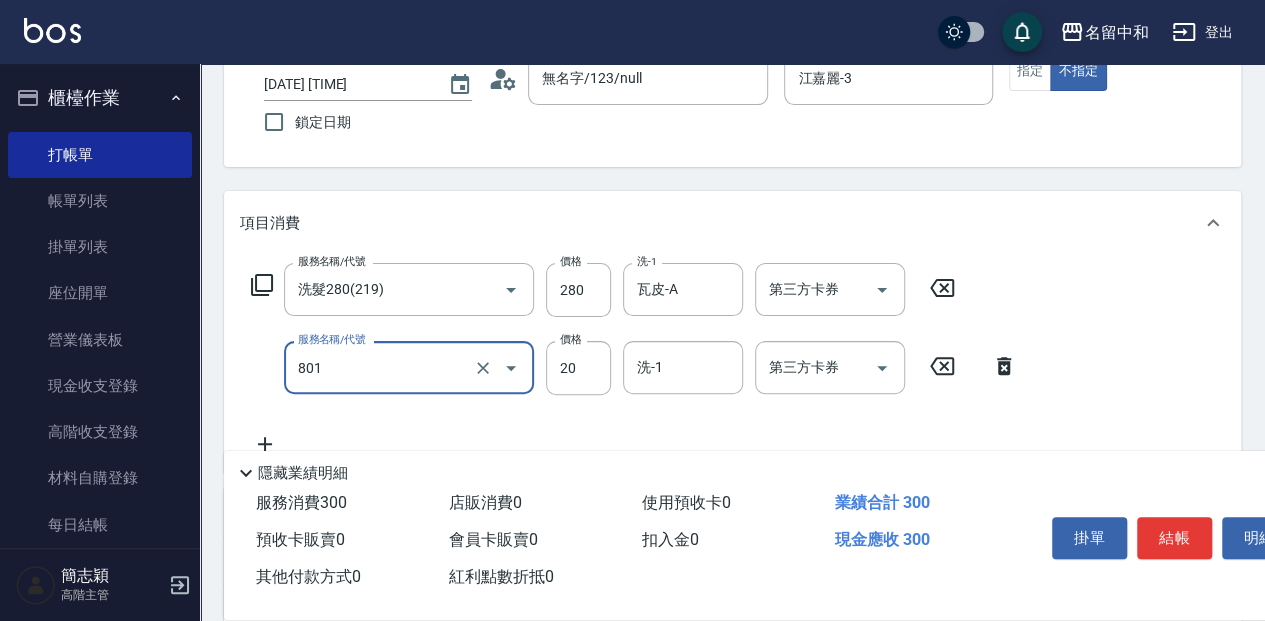 type on "潤絲20(801)" 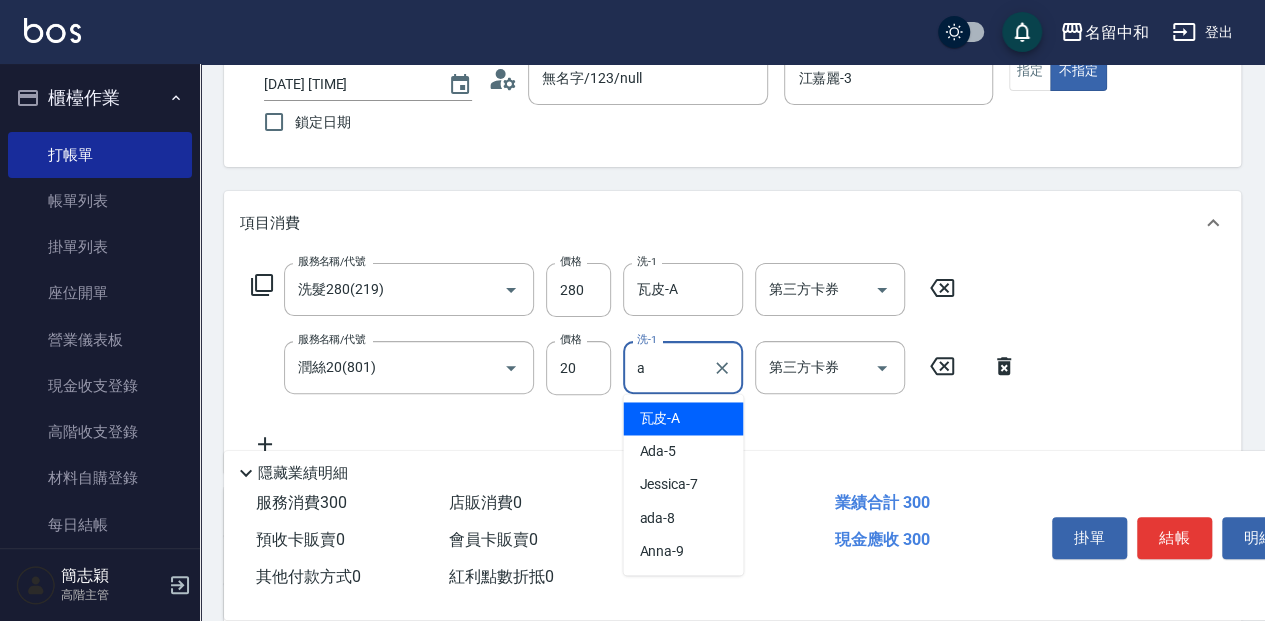 type on "瓦皮-A" 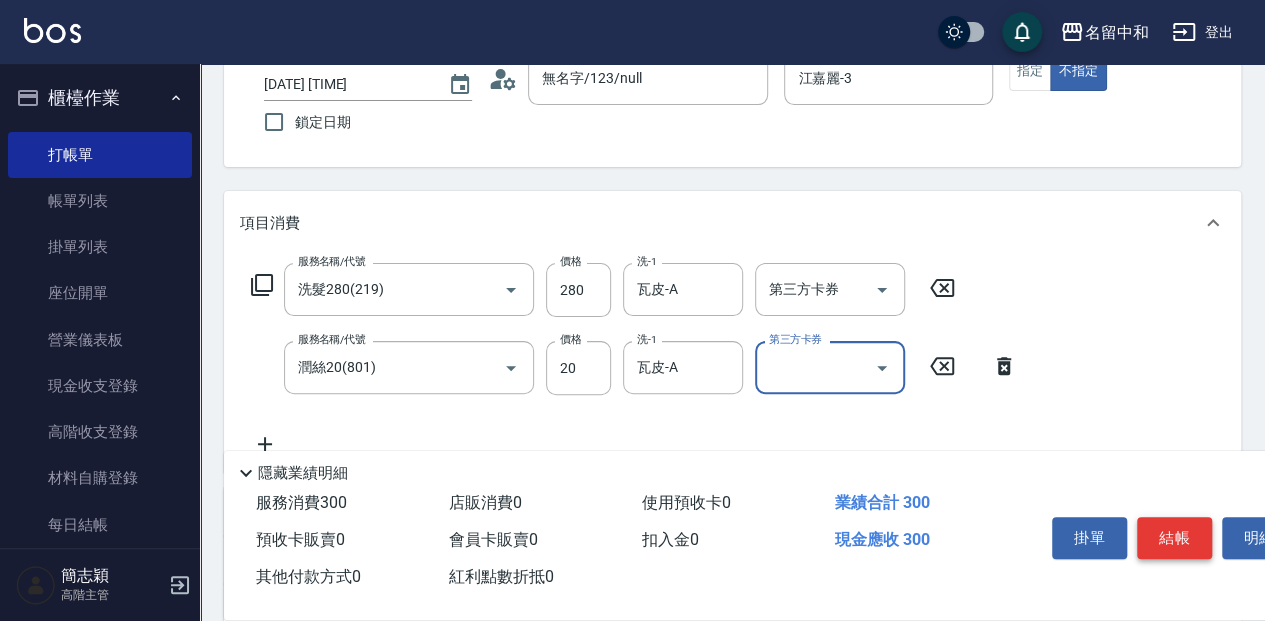 click on "結帳" at bounding box center (1174, 538) 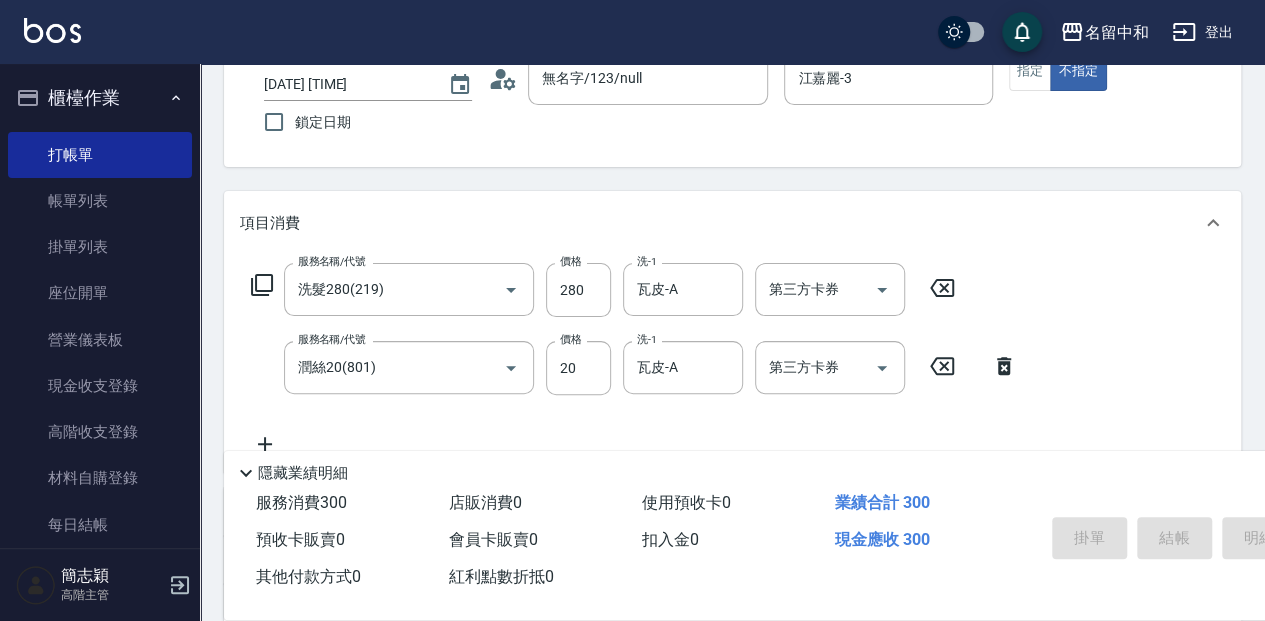 type on "[DATE] [TIME]" 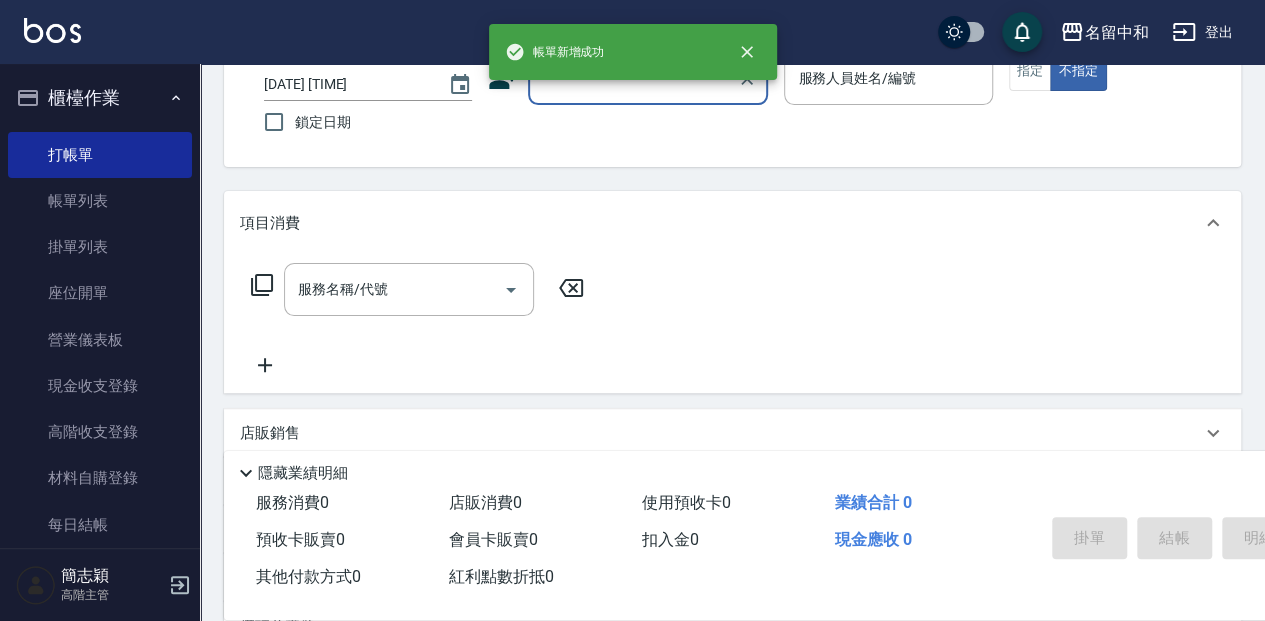 scroll, scrollTop: 52, scrollLeft: 0, axis: vertical 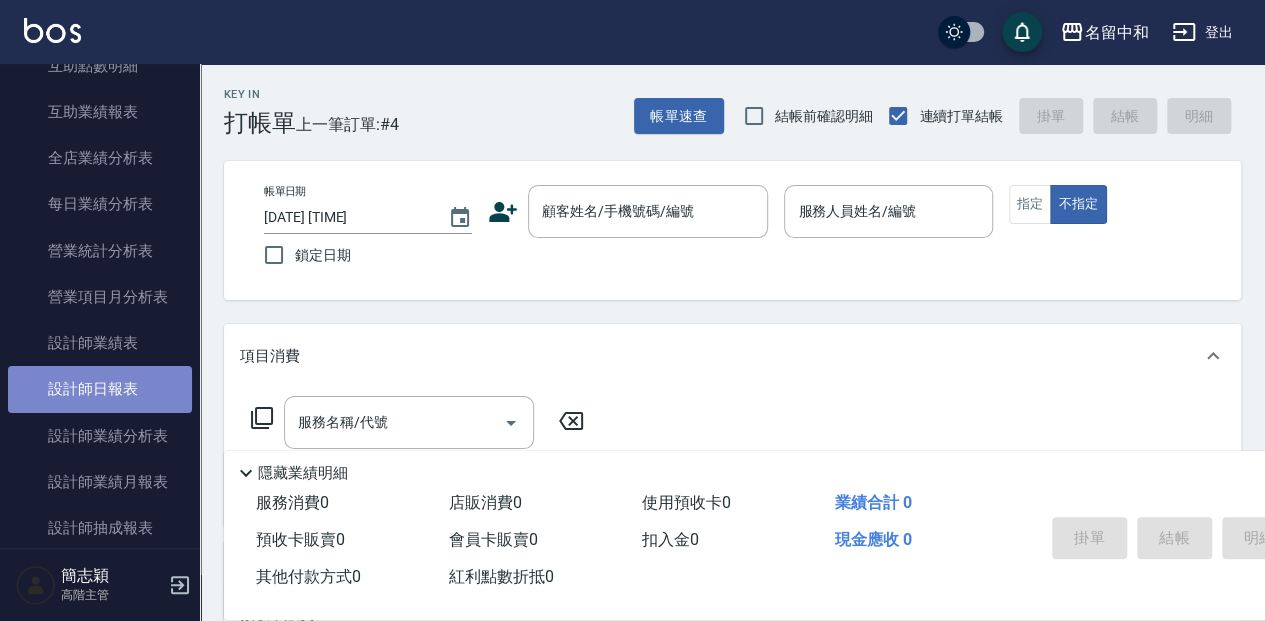 drag, startPoint x: 137, startPoint y: 396, endPoint x: 133, endPoint y: 377, distance: 19.416489 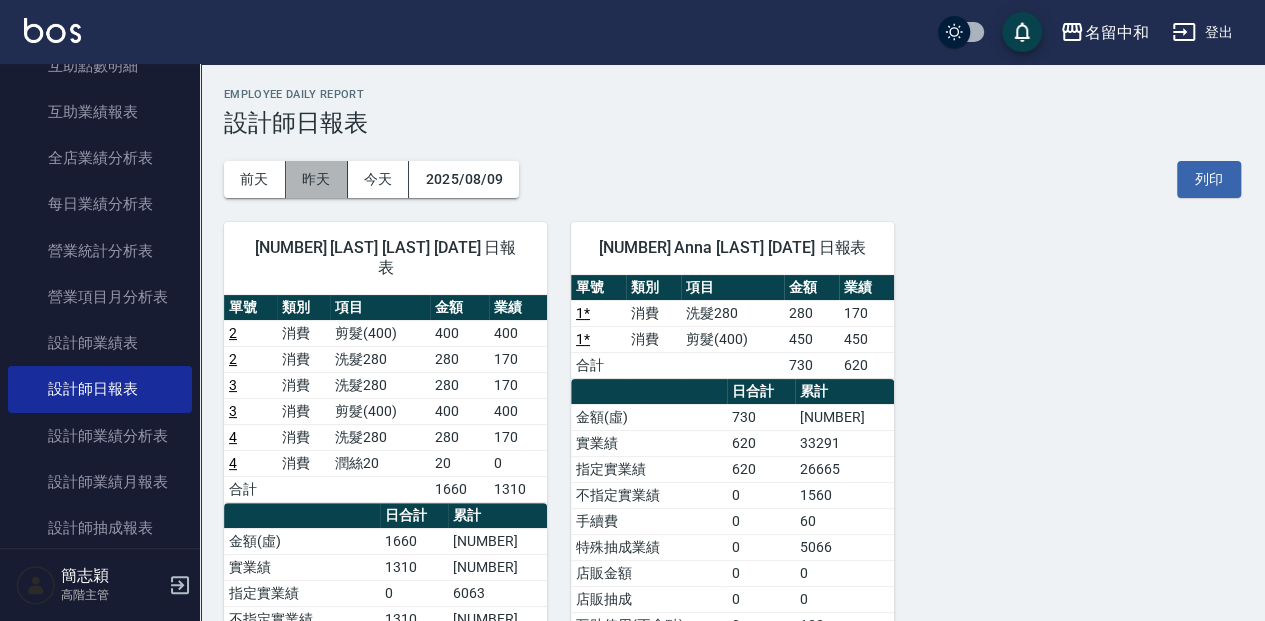 click on "昨天" at bounding box center [317, 179] 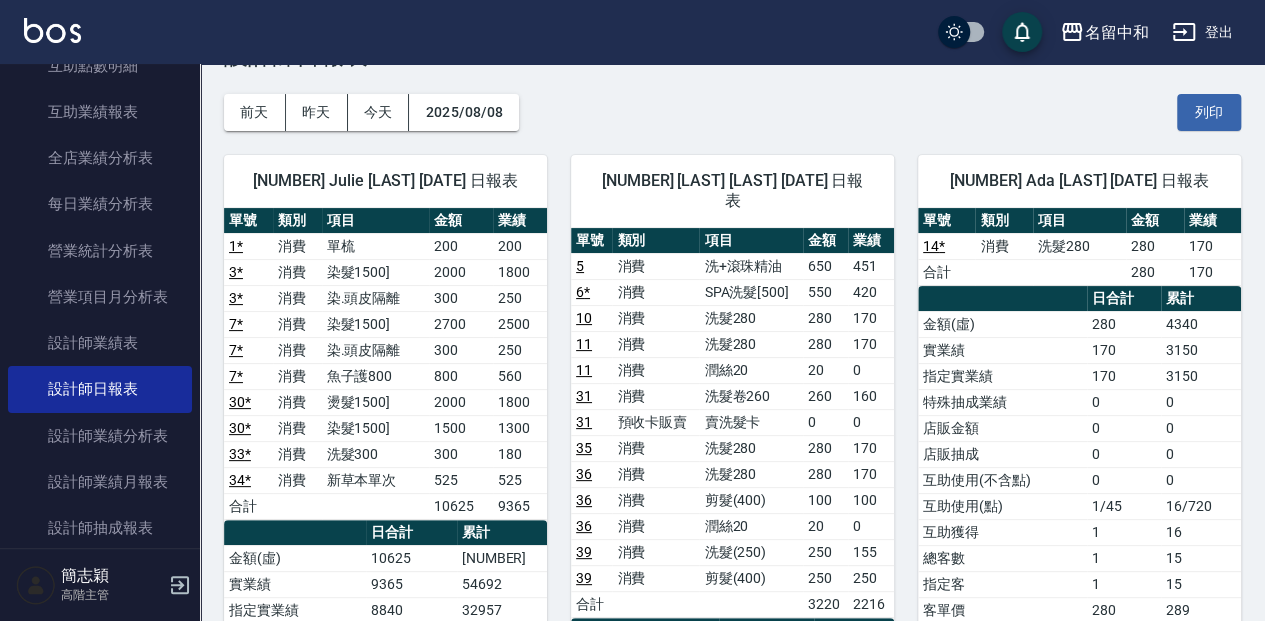 scroll, scrollTop: 200, scrollLeft: 0, axis: vertical 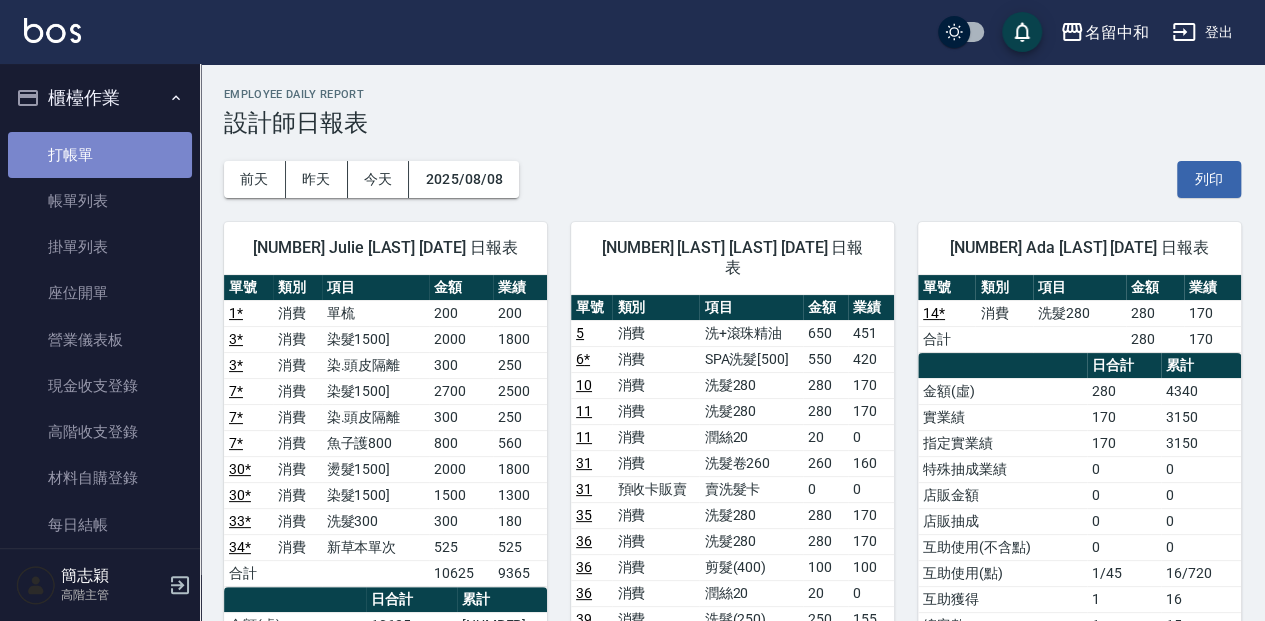 click on "打帳單" at bounding box center (100, 155) 